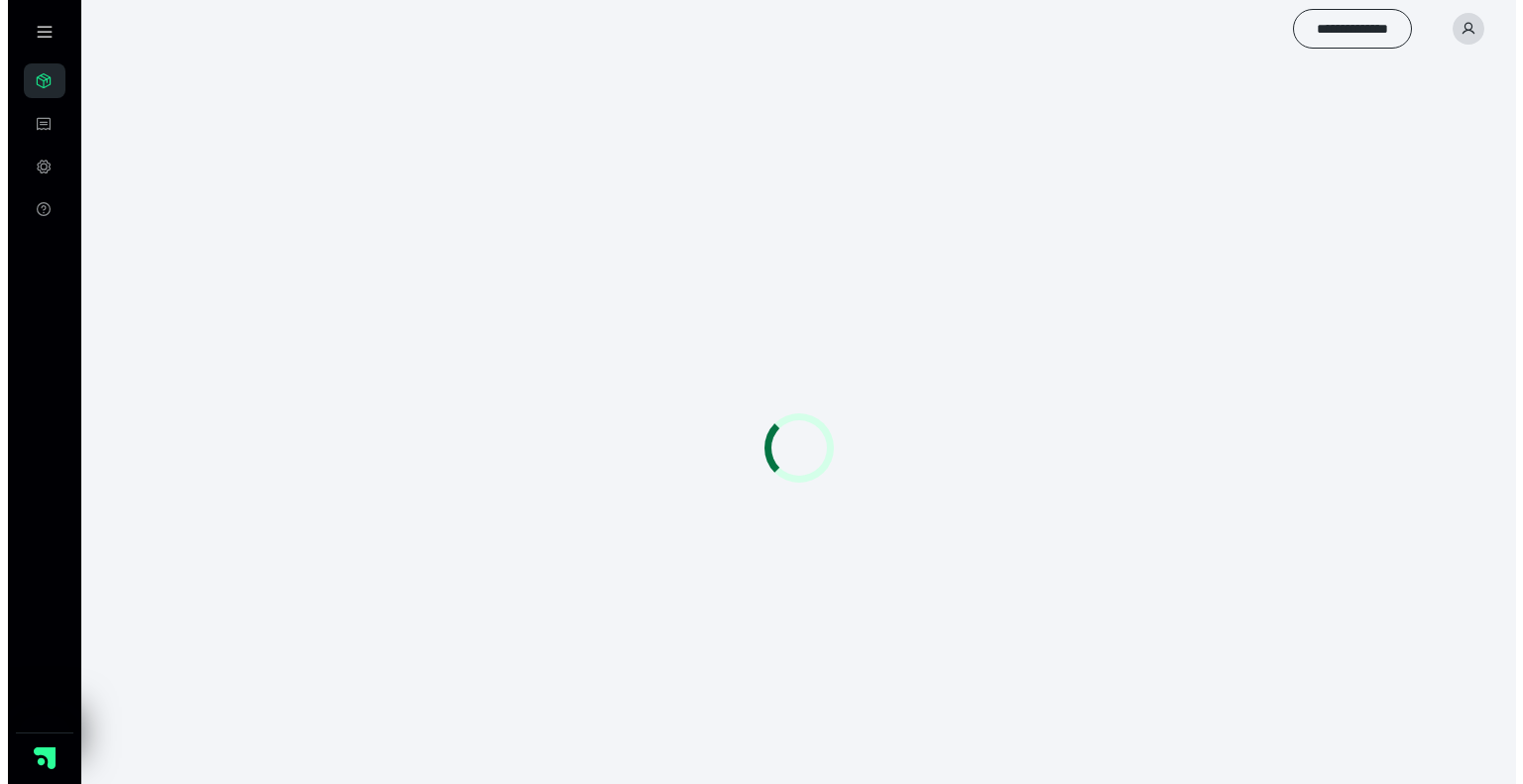 scroll, scrollTop: 0, scrollLeft: 0, axis: both 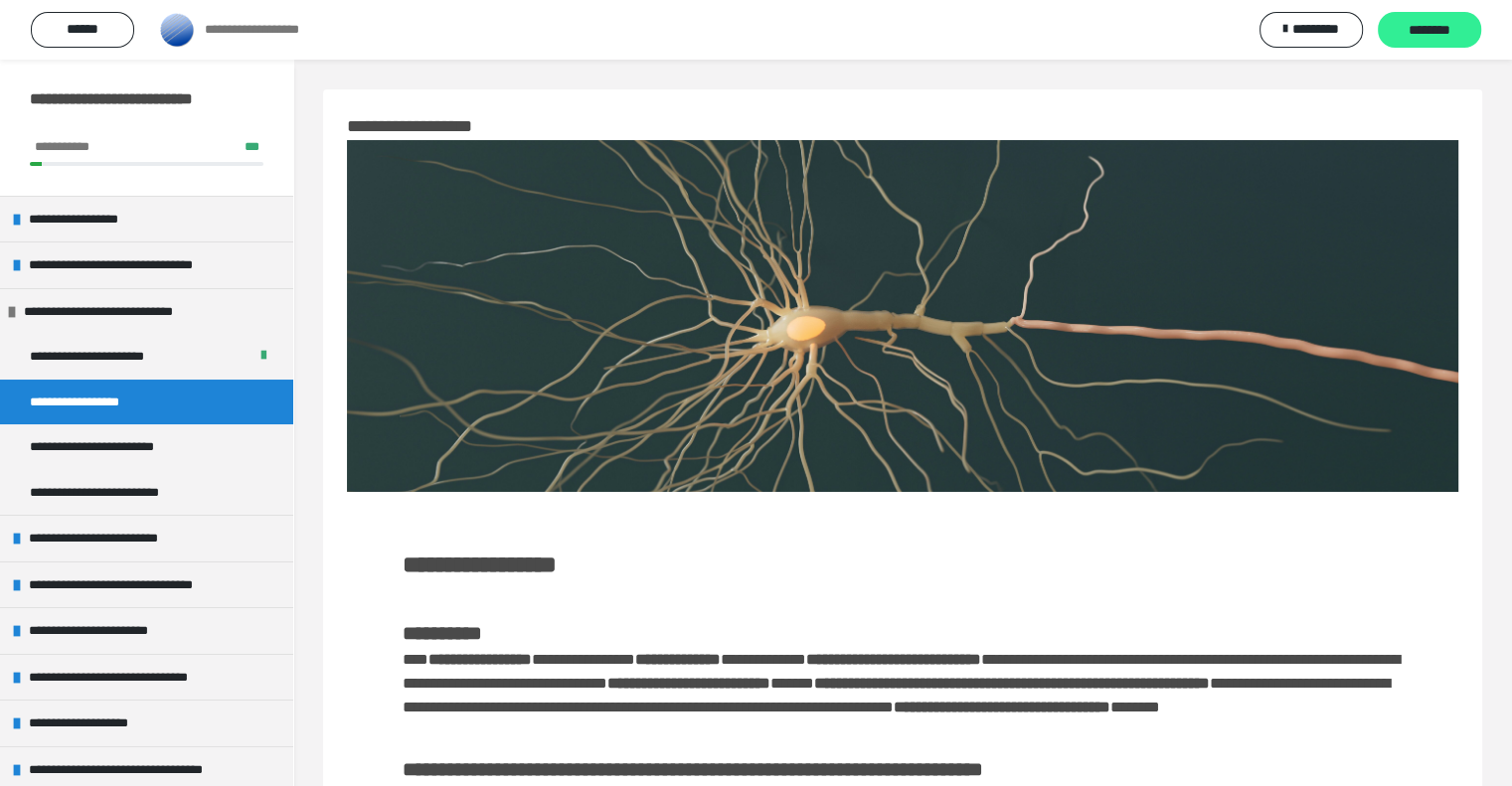 click on "********" at bounding box center [1429, 31] 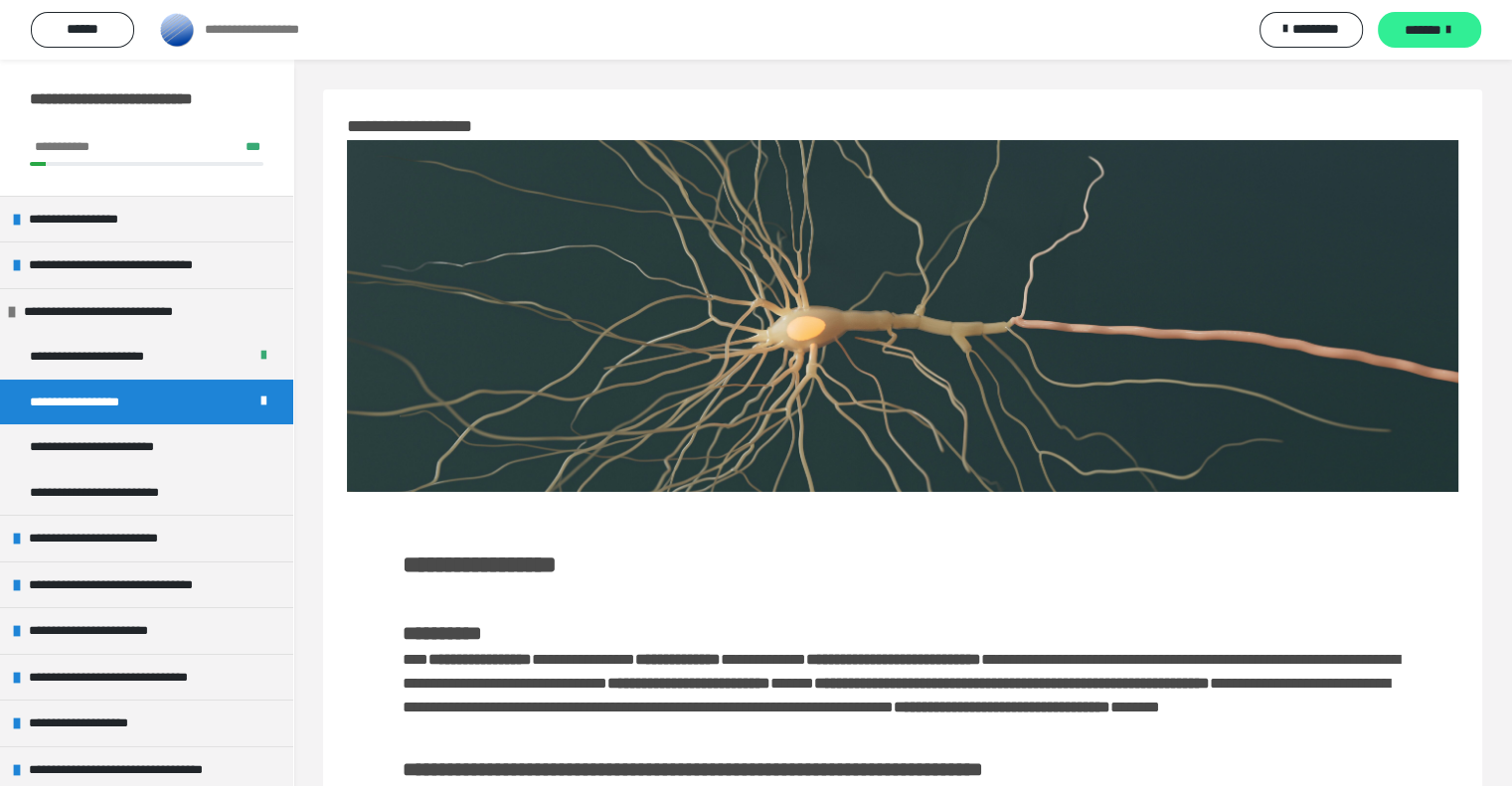 click on "*******" at bounding box center (1429, 30) 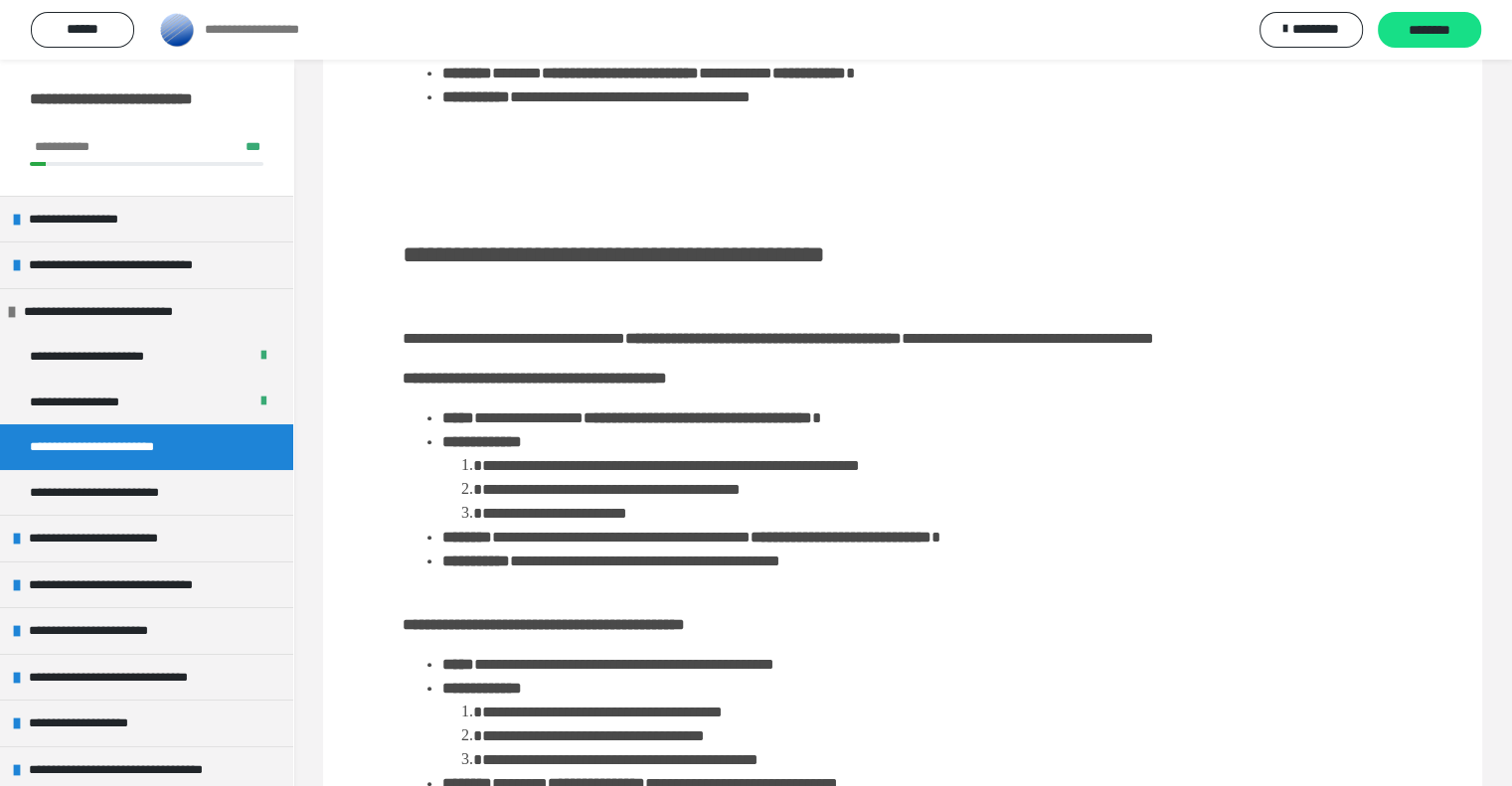 scroll, scrollTop: 1927, scrollLeft: 0, axis: vertical 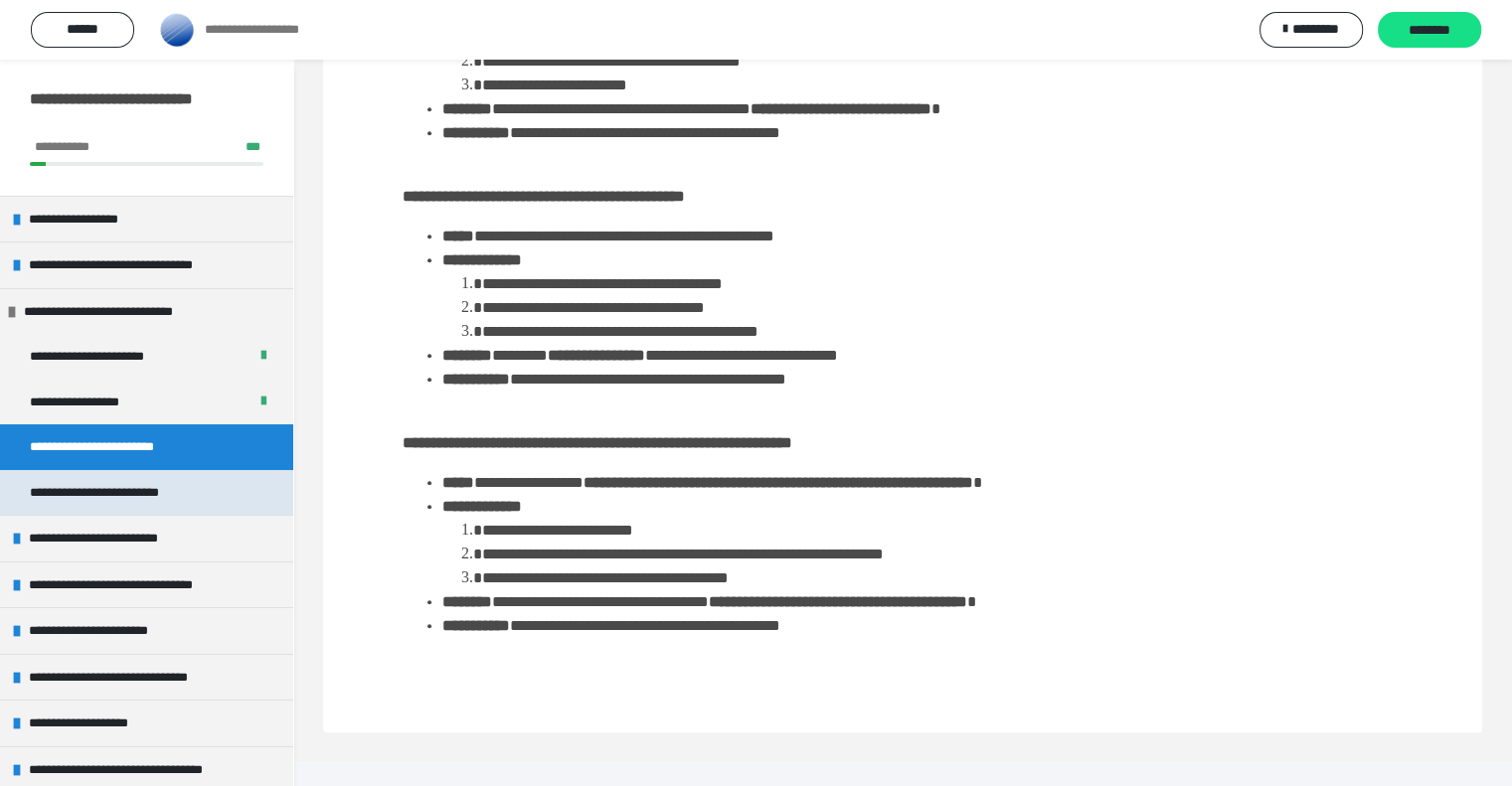 click on "**********" at bounding box center [116, 493] 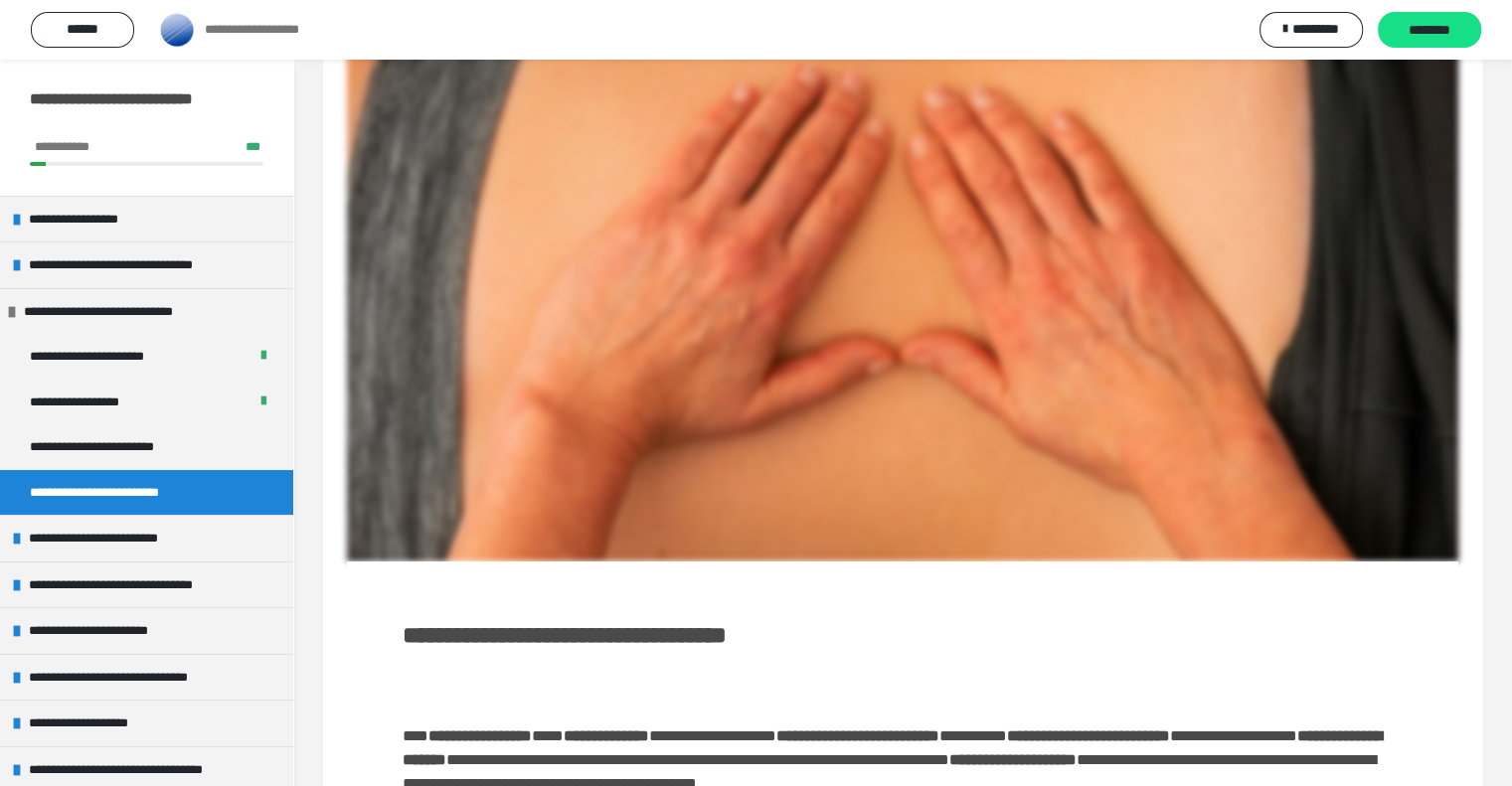 scroll, scrollTop: 0, scrollLeft: 0, axis: both 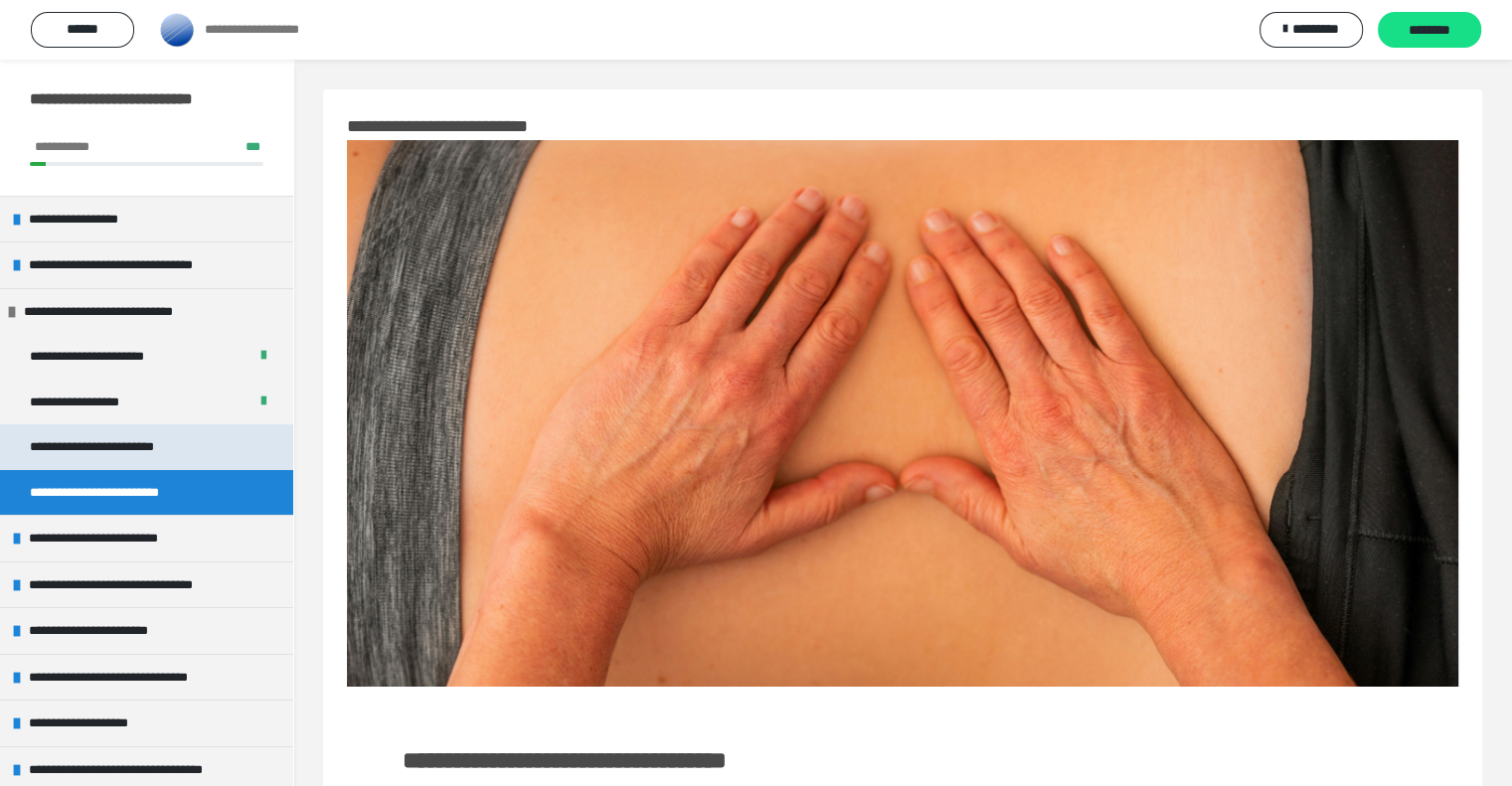 click on "**********" at bounding box center (112, 447) 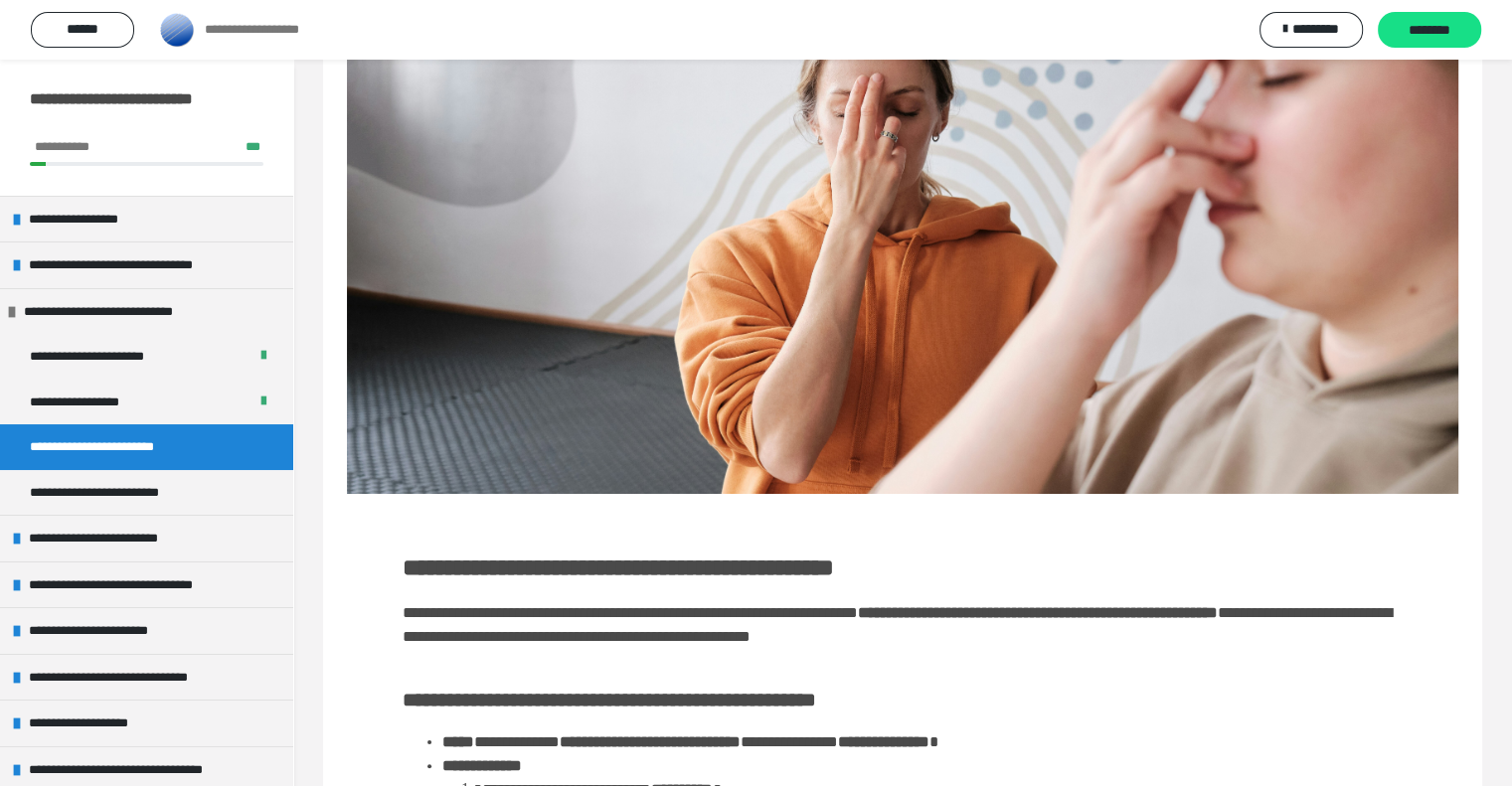 scroll, scrollTop: 193, scrollLeft: 0, axis: vertical 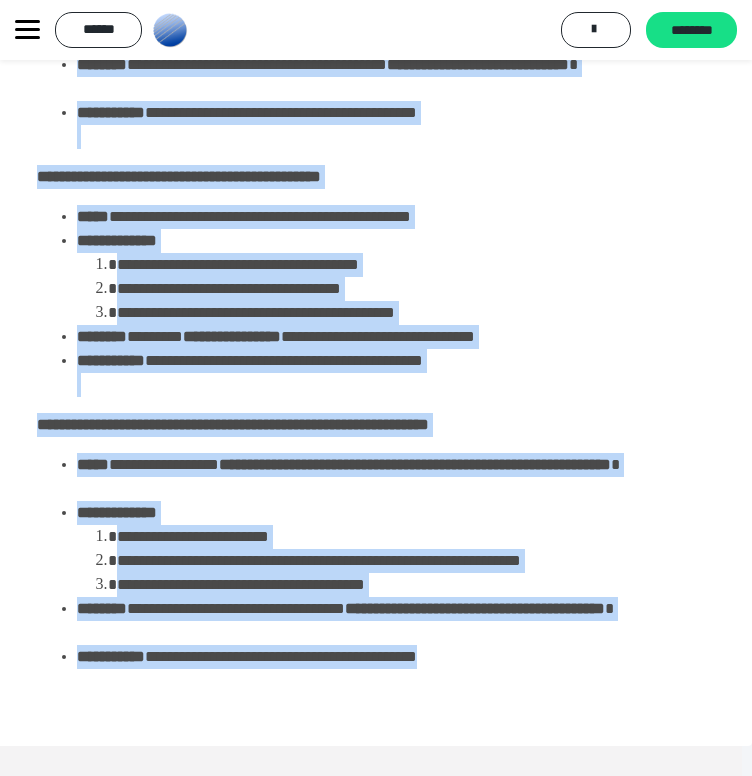 drag, startPoint x: 44, startPoint y: 551, endPoint x: 620, endPoint y: 692, distance: 593.0068 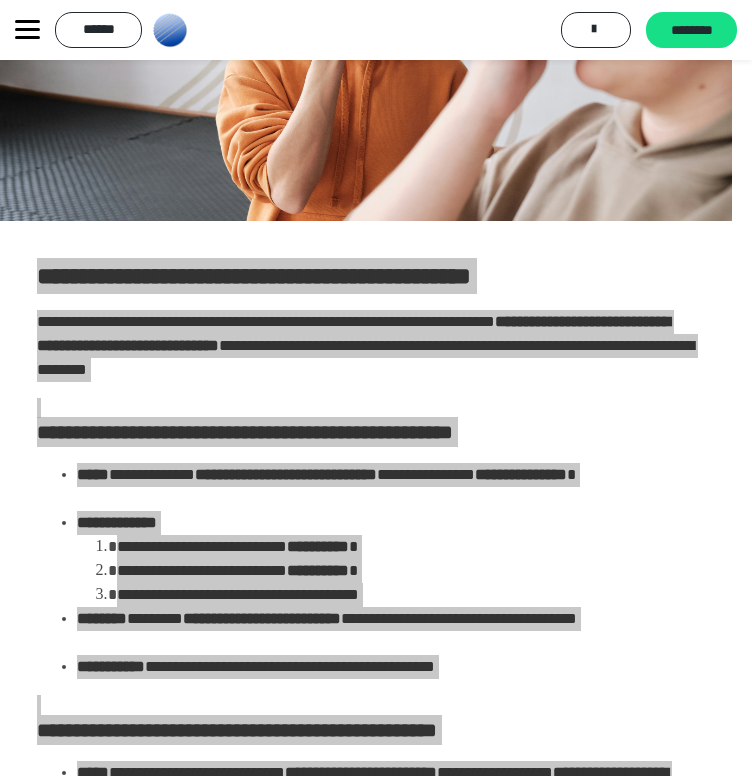 scroll, scrollTop: 0, scrollLeft: 10, axis: horizontal 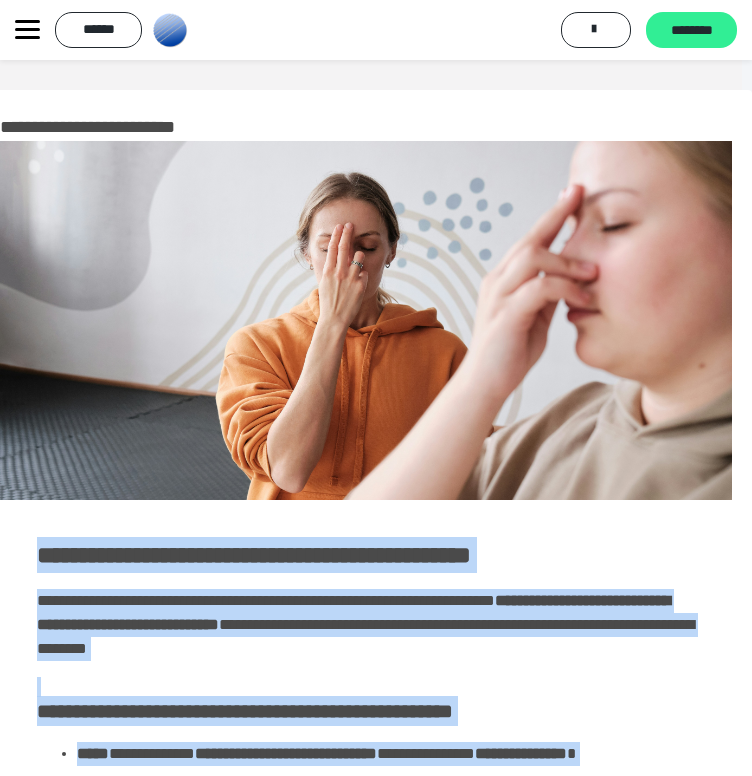 click on "********" at bounding box center [691, 31] 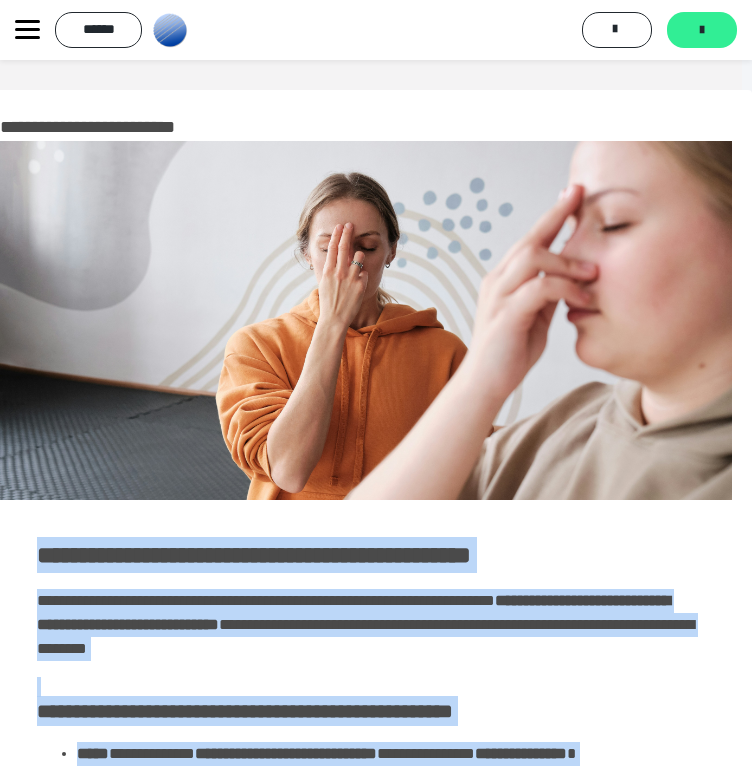 click on "*******" at bounding box center (702, 30) 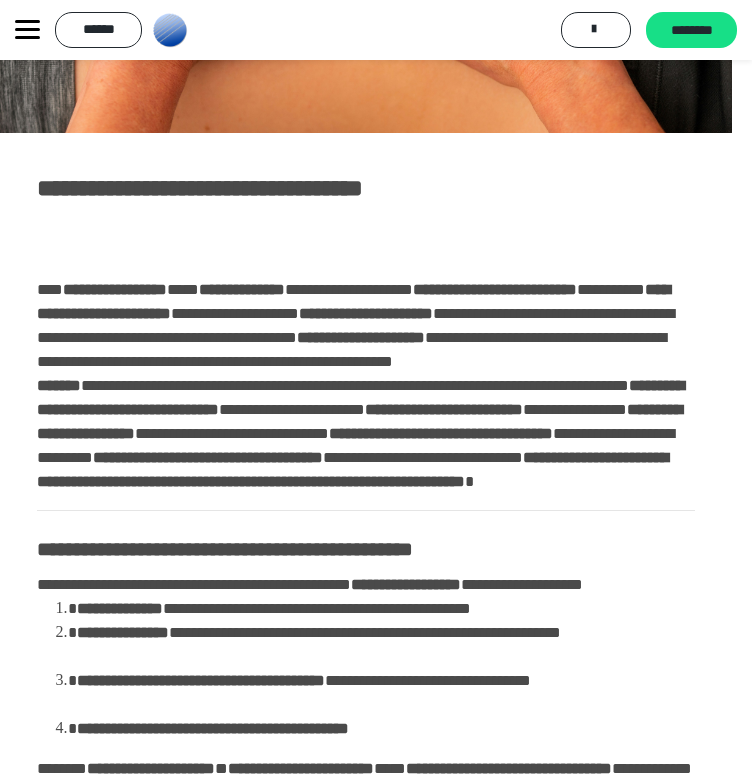 scroll, scrollTop: 364, scrollLeft: 10, axis: both 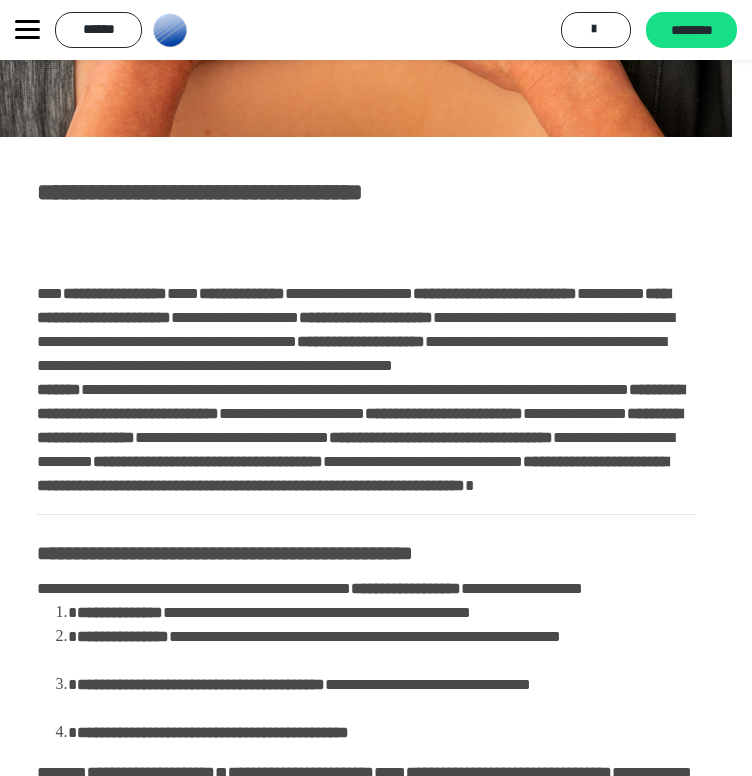 click on "**********" at bounding box center (200, 192) 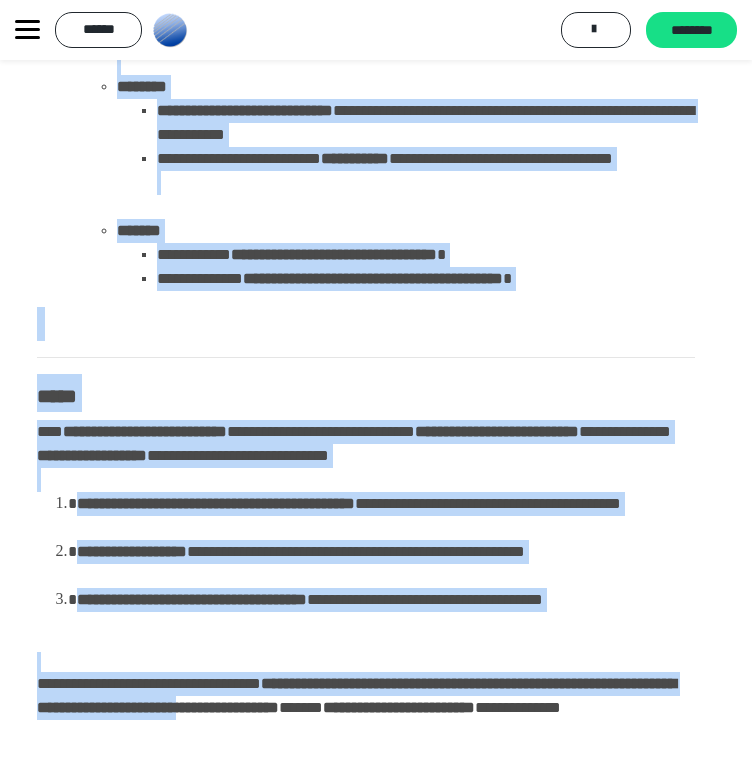 scroll, scrollTop: 3296, scrollLeft: 10, axis: both 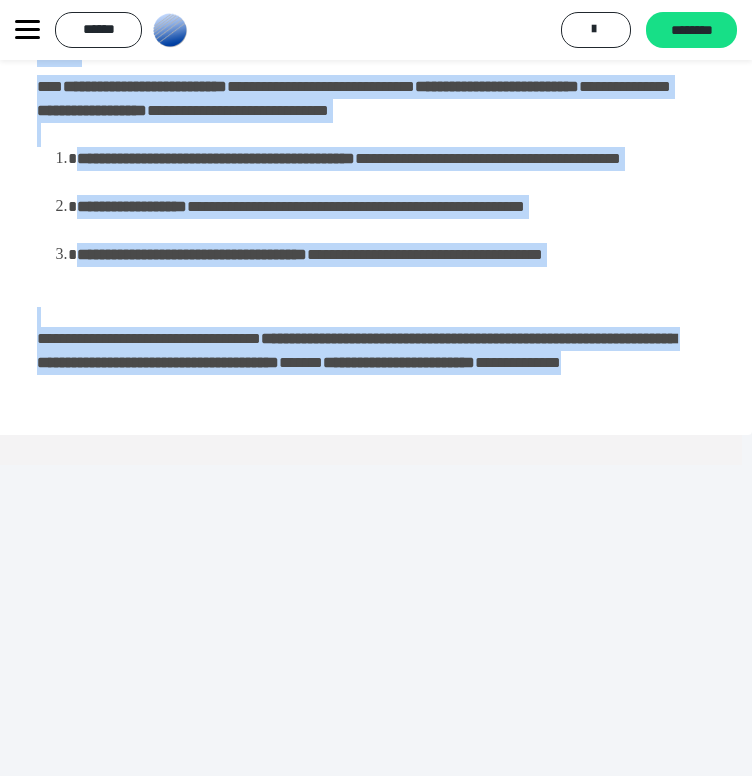drag, startPoint x: 26, startPoint y: 281, endPoint x: 602, endPoint y: 678, distance: 699.56055 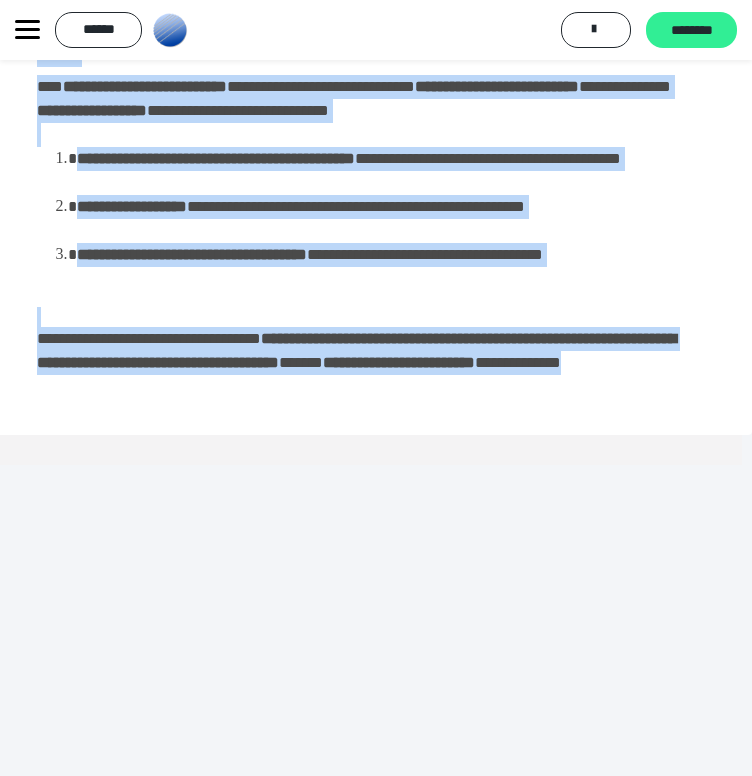 click on "********" at bounding box center (691, 31) 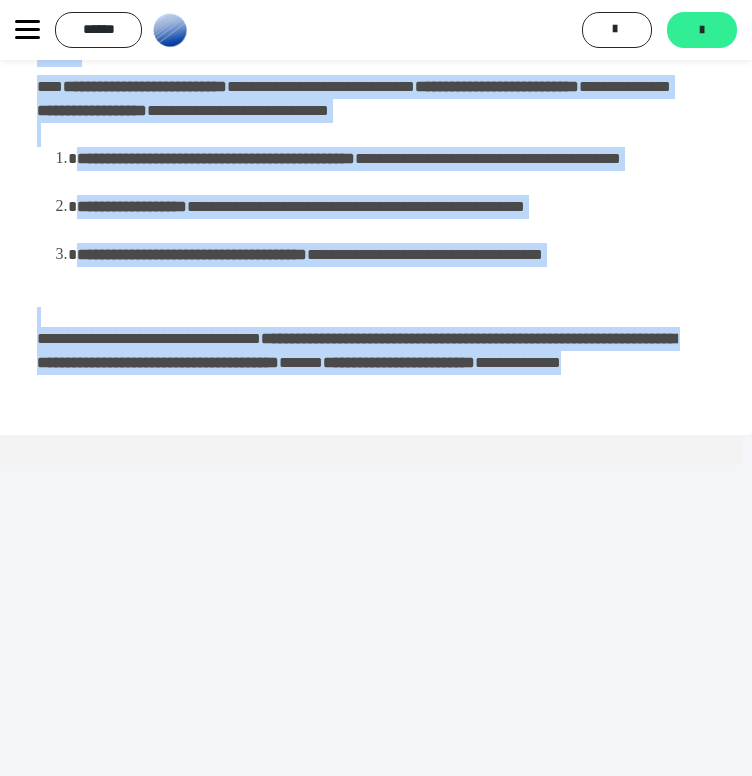 click on "*******" at bounding box center [702, 30] 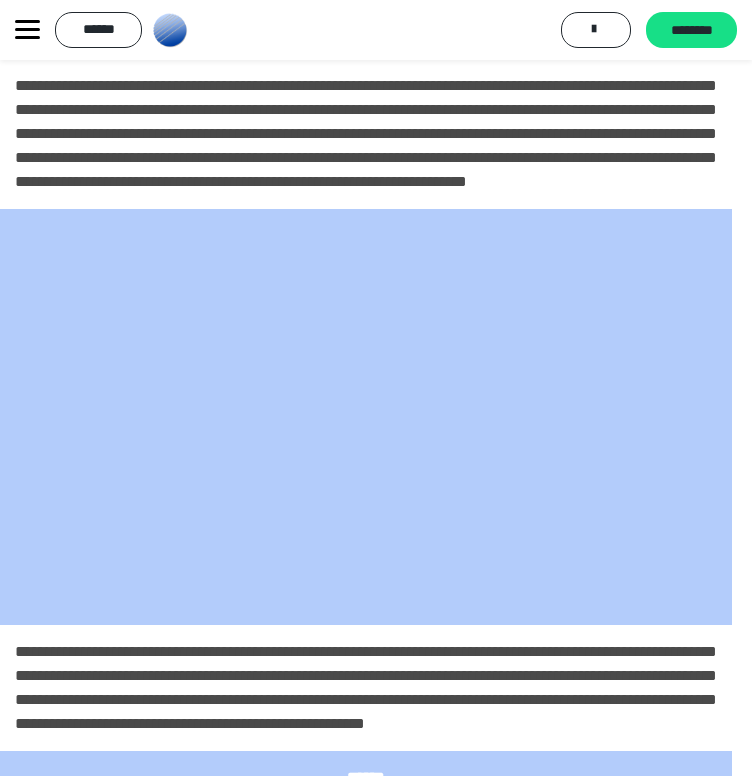 scroll, scrollTop: 0, scrollLeft: 10, axis: horizontal 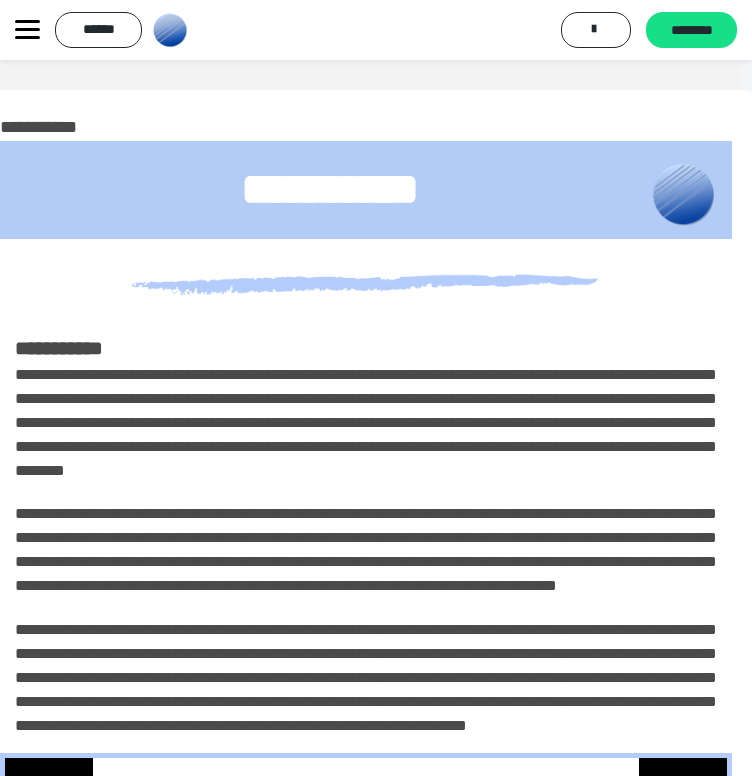 click on "**********" at bounding box center (94, 30) 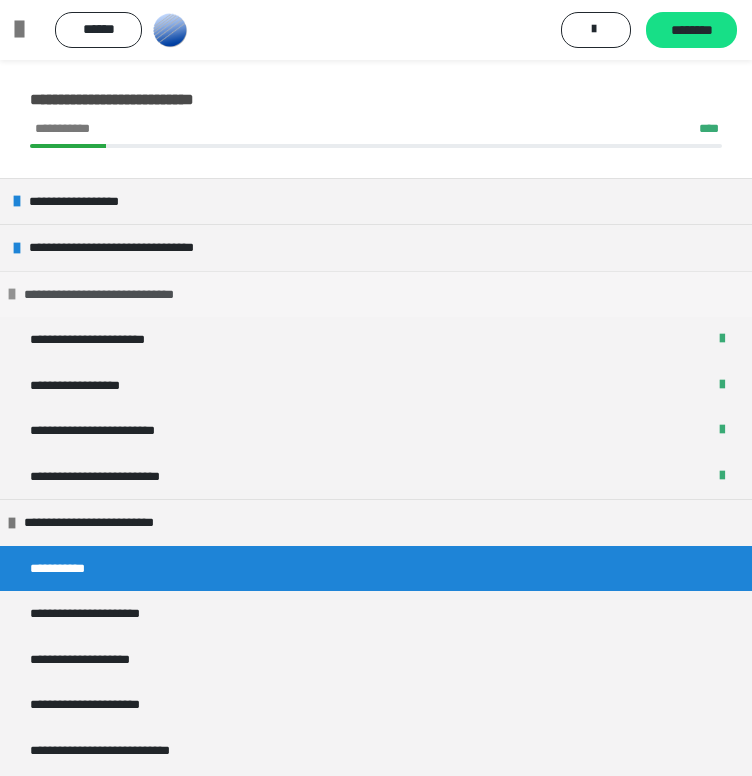 click at bounding box center (12, 294) 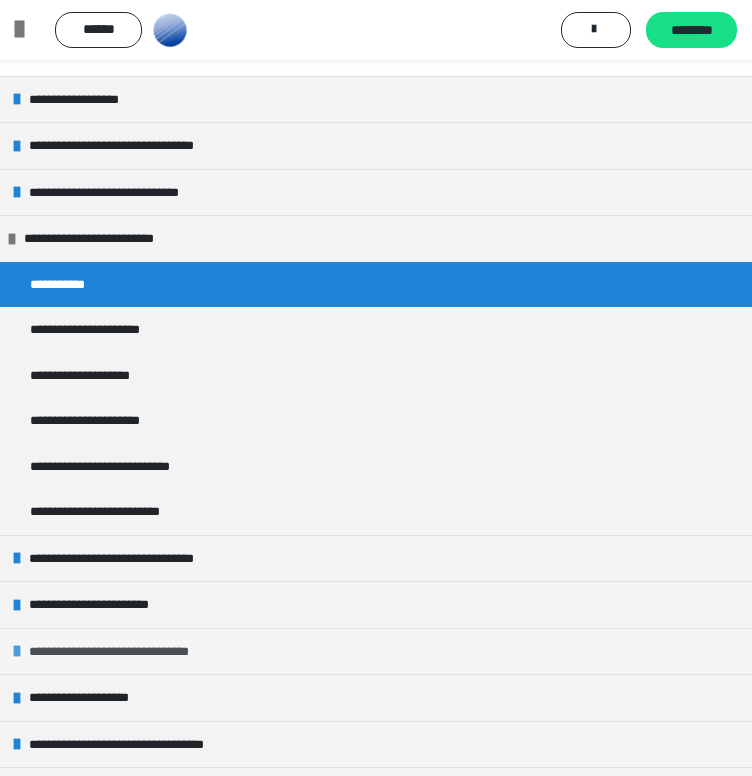 scroll, scrollTop: 100, scrollLeft: 0, axis: vertical 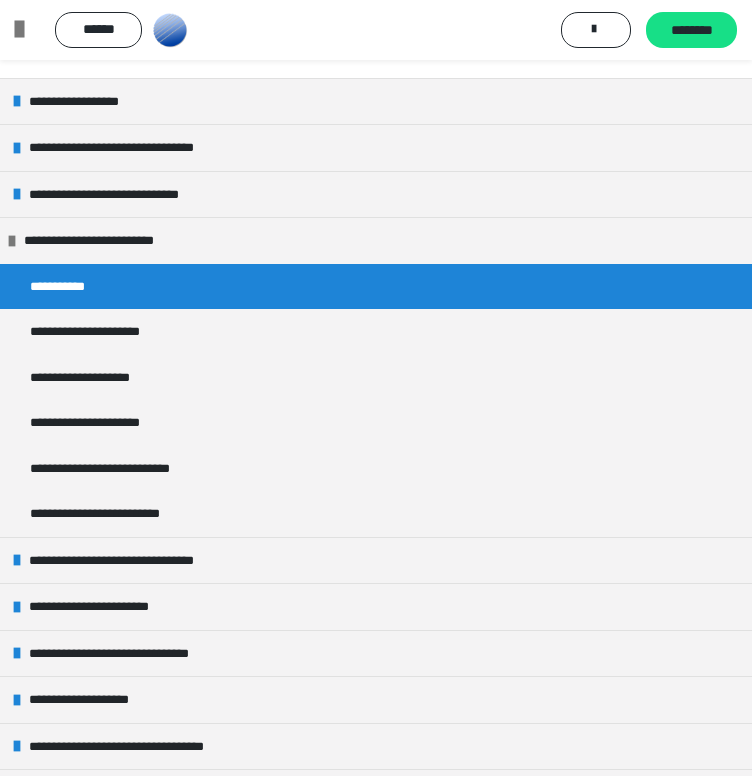 click on "**********" at bounding box center [376, 287] 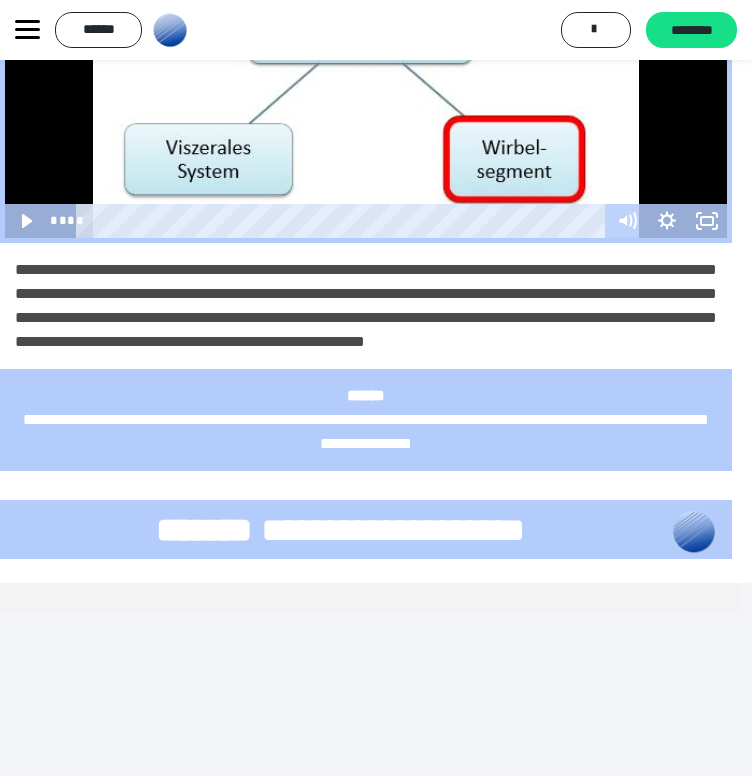scroll, scrollTop: 931, scrollLeft: 10, axis: both 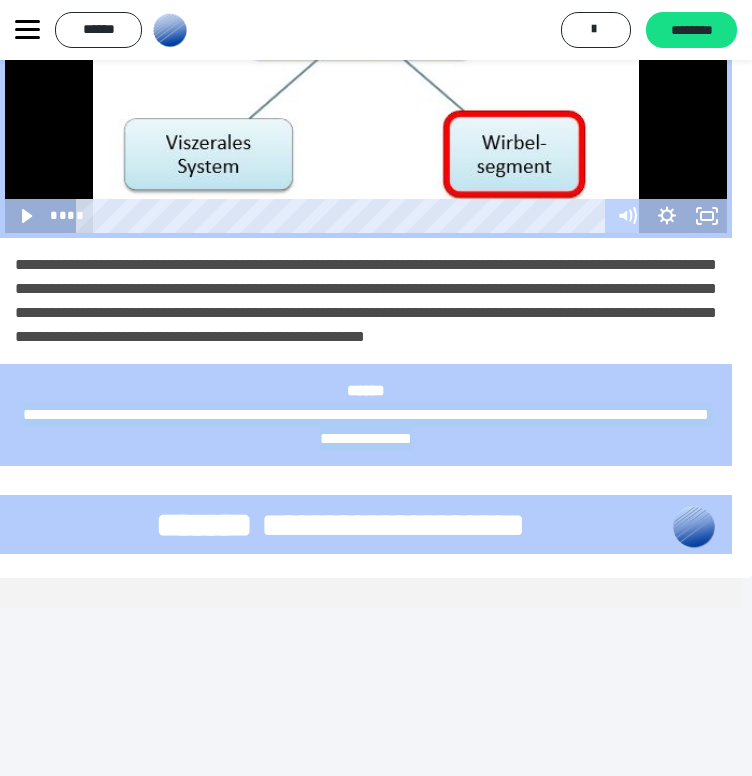 drag, startPoint x: 36, startPoint y: 583, endPoint x: 583, endPoint y: 616, distance: 547.9945 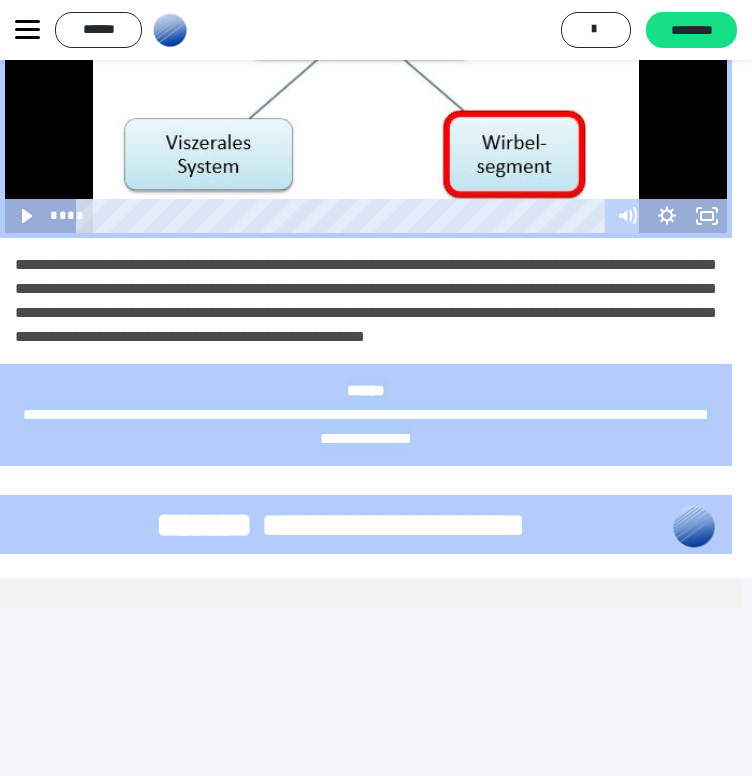 drag, startPoint x: 589, startPoint y: 616, endPoint x: 333, endPoint y: 559, distance: 262.26895 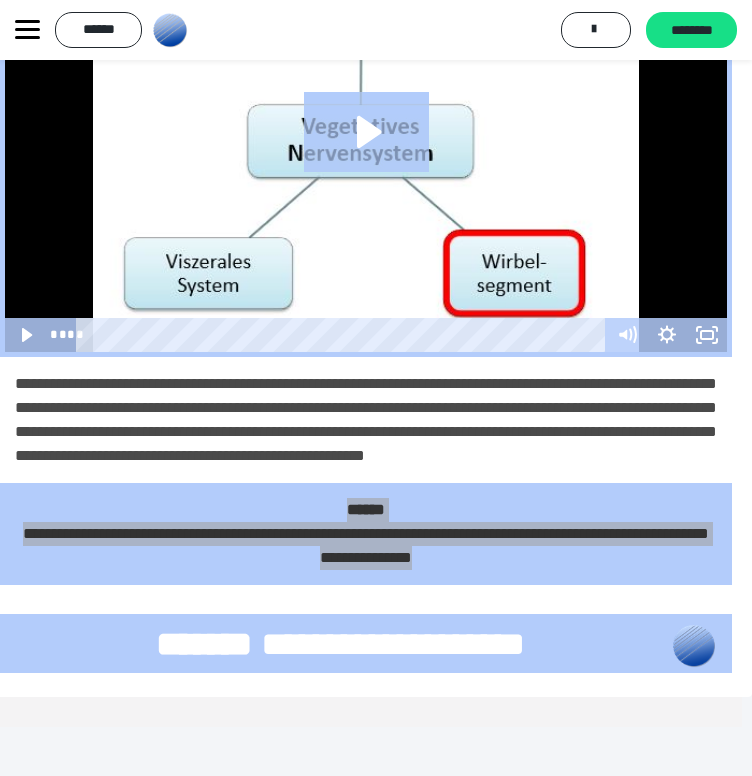 scroll, scrollTop: 811, scrollLeft: 10, axis: both 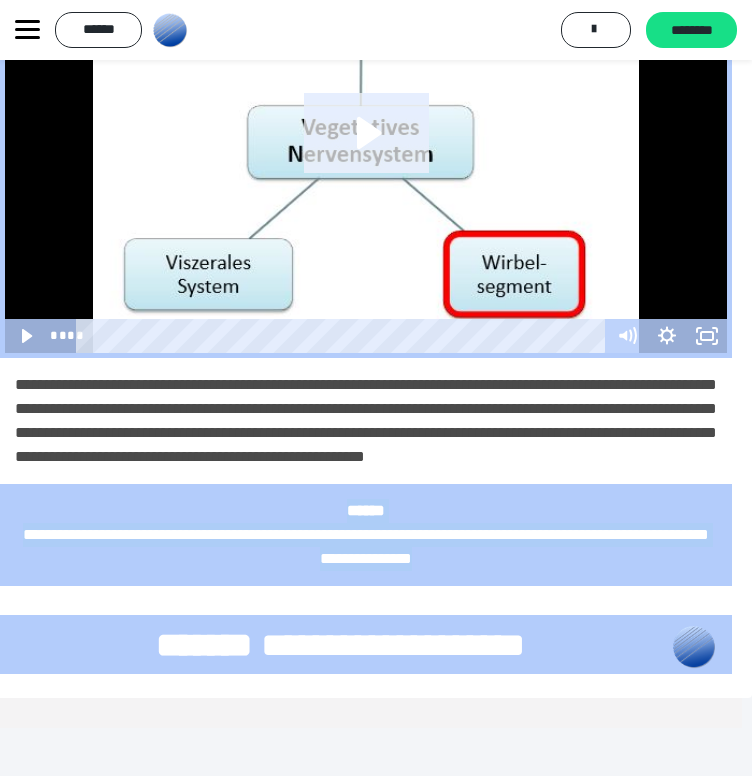 click 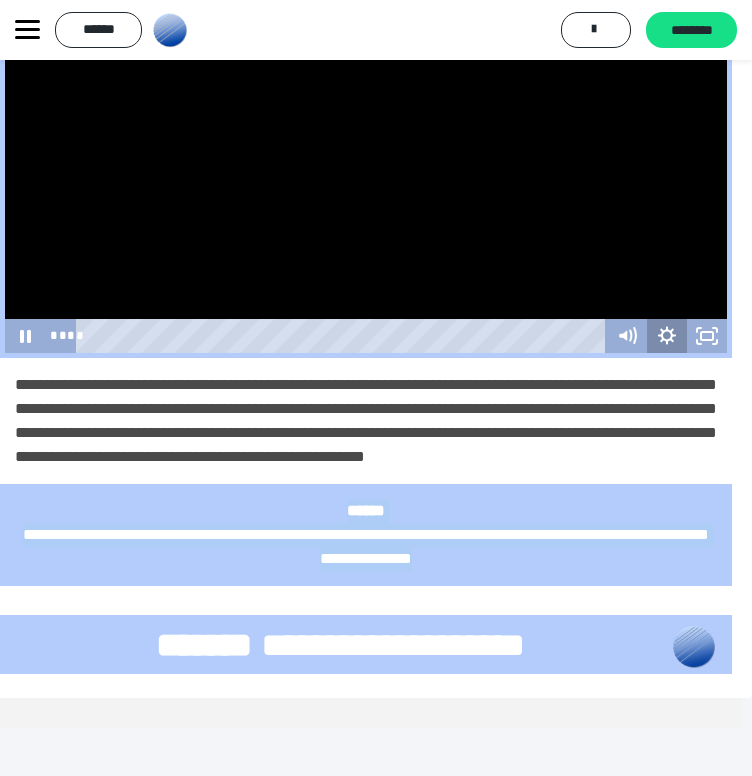 click 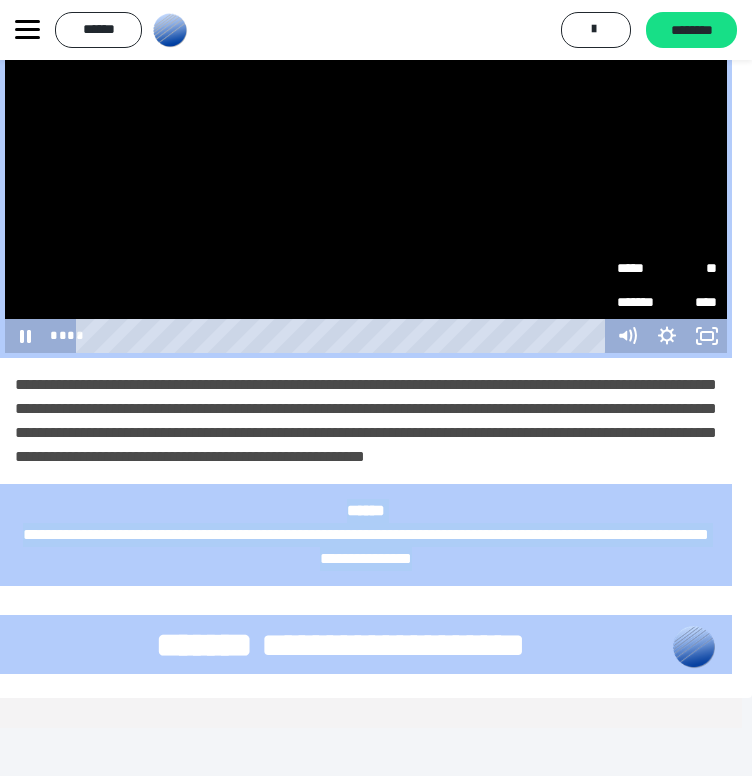 type 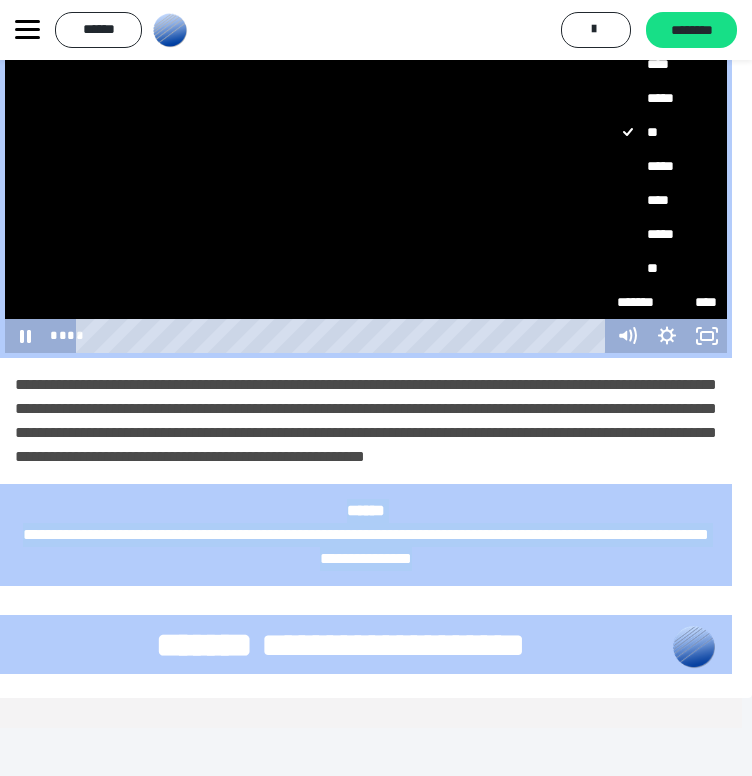 click on "****" at bounding box center [667, 200] 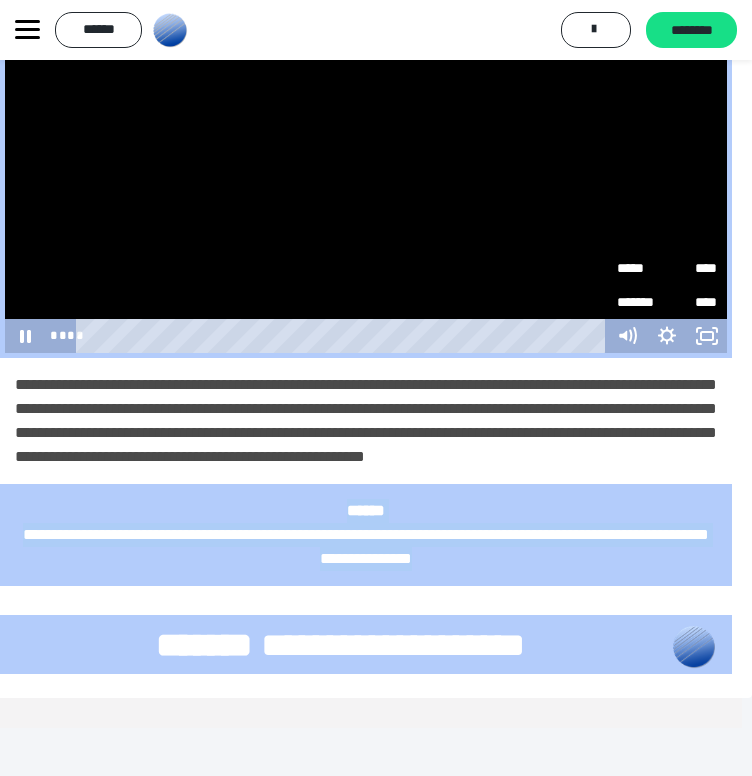type 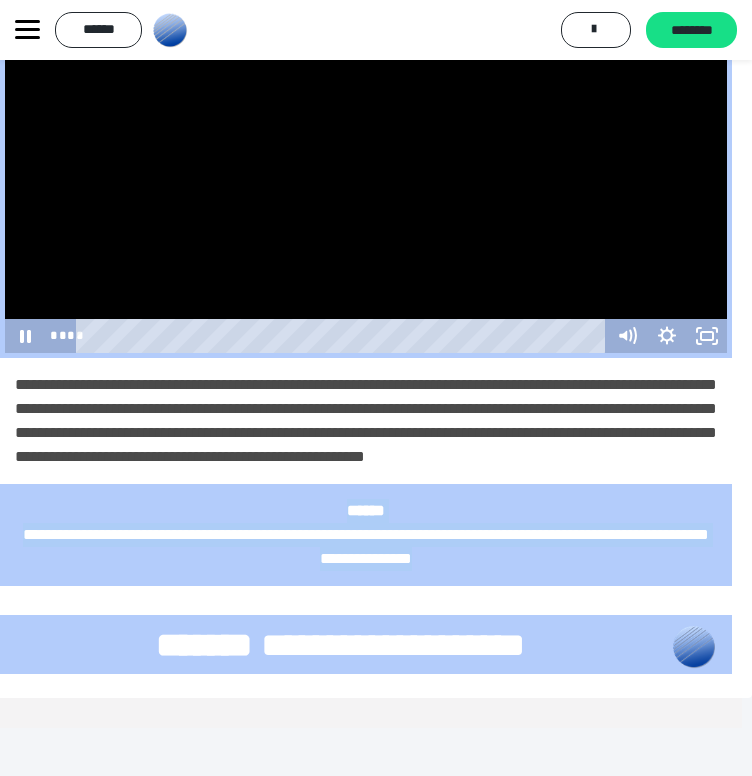 click at bounding box center (366, 150) 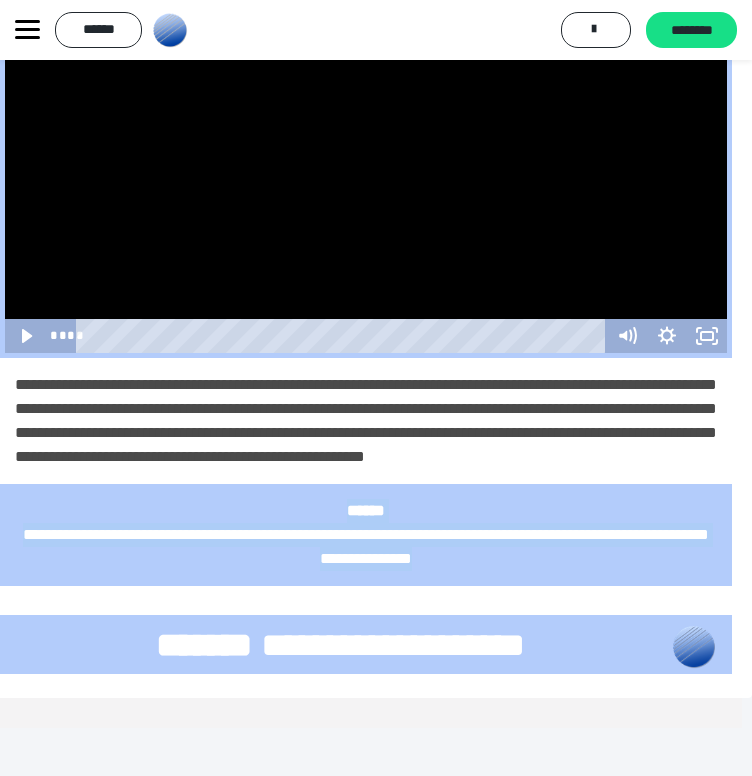 click at bounding box center (366, 150) 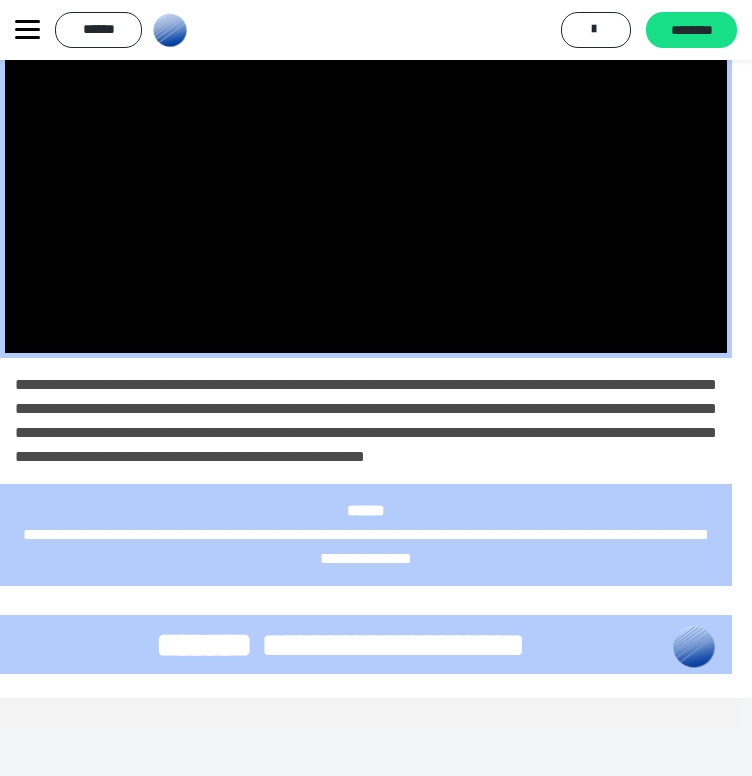 click on "**********" at bounding box center (366, 420) 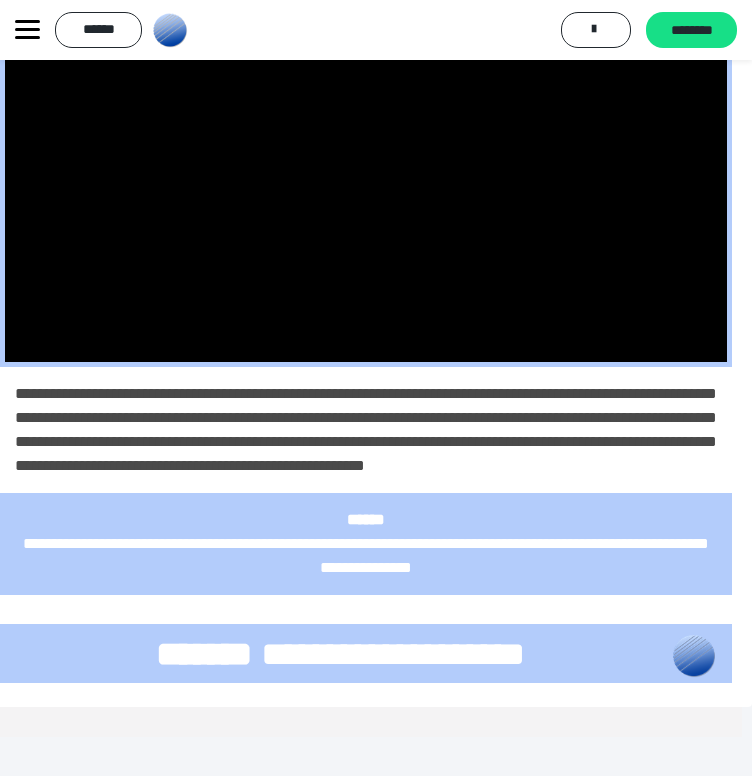 scroll, scrollTop: 800, scrollLeft: 10, axis: both 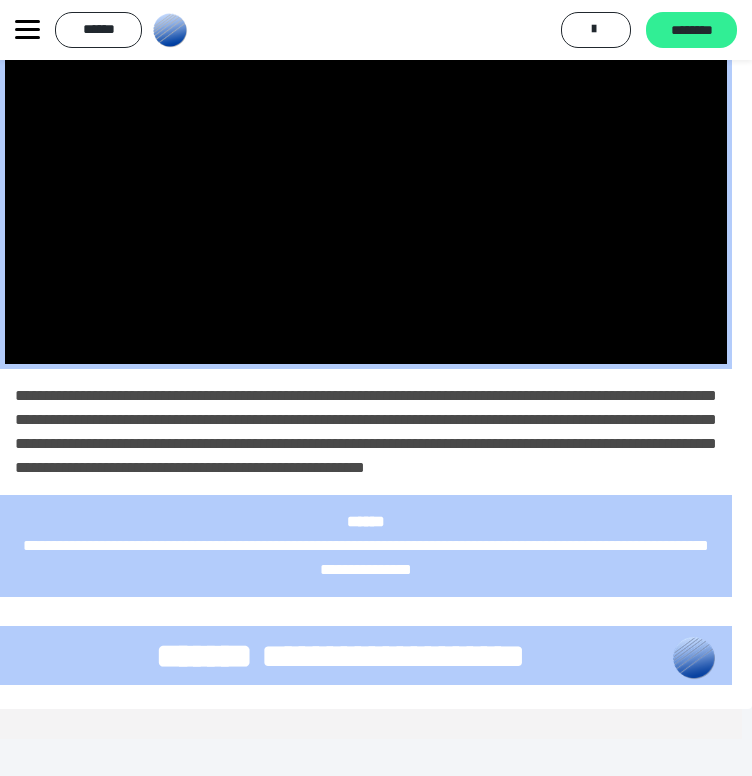 click on "********" at bounding box center [691, 30] 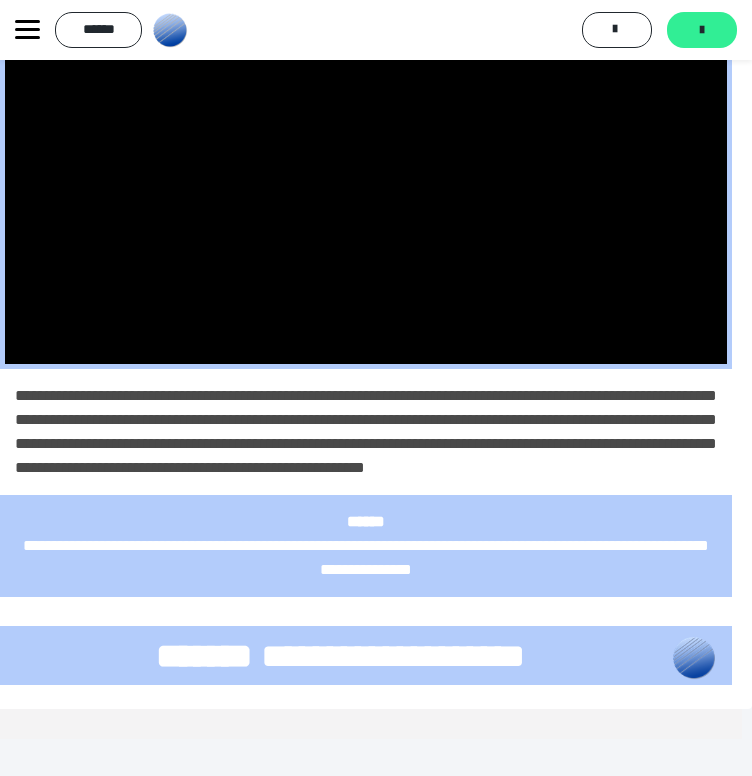 click on "*******" at bounding box center [702, 30] 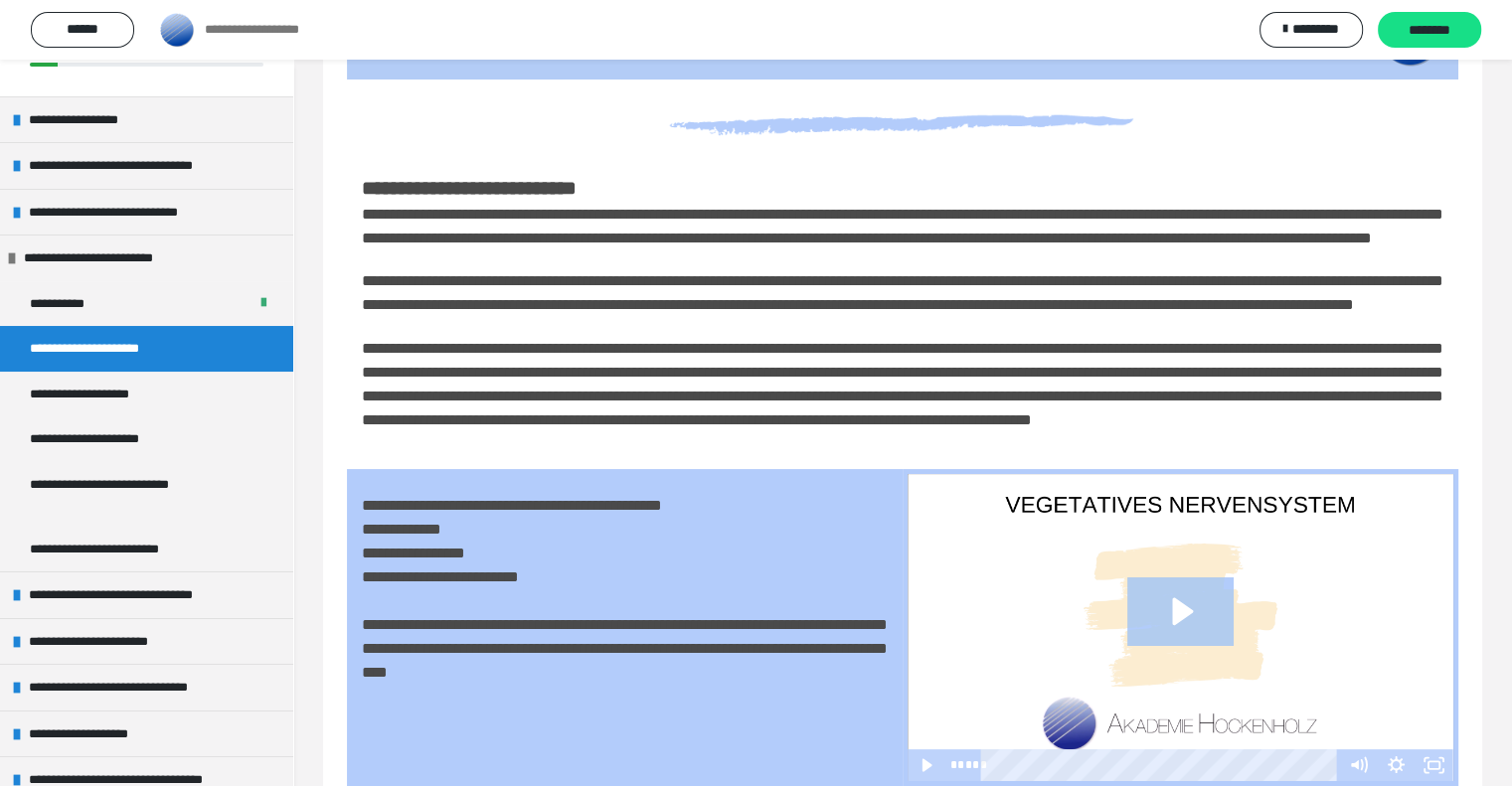 scroll, scrollTop: 0, scrollLeft: 0, axis: both 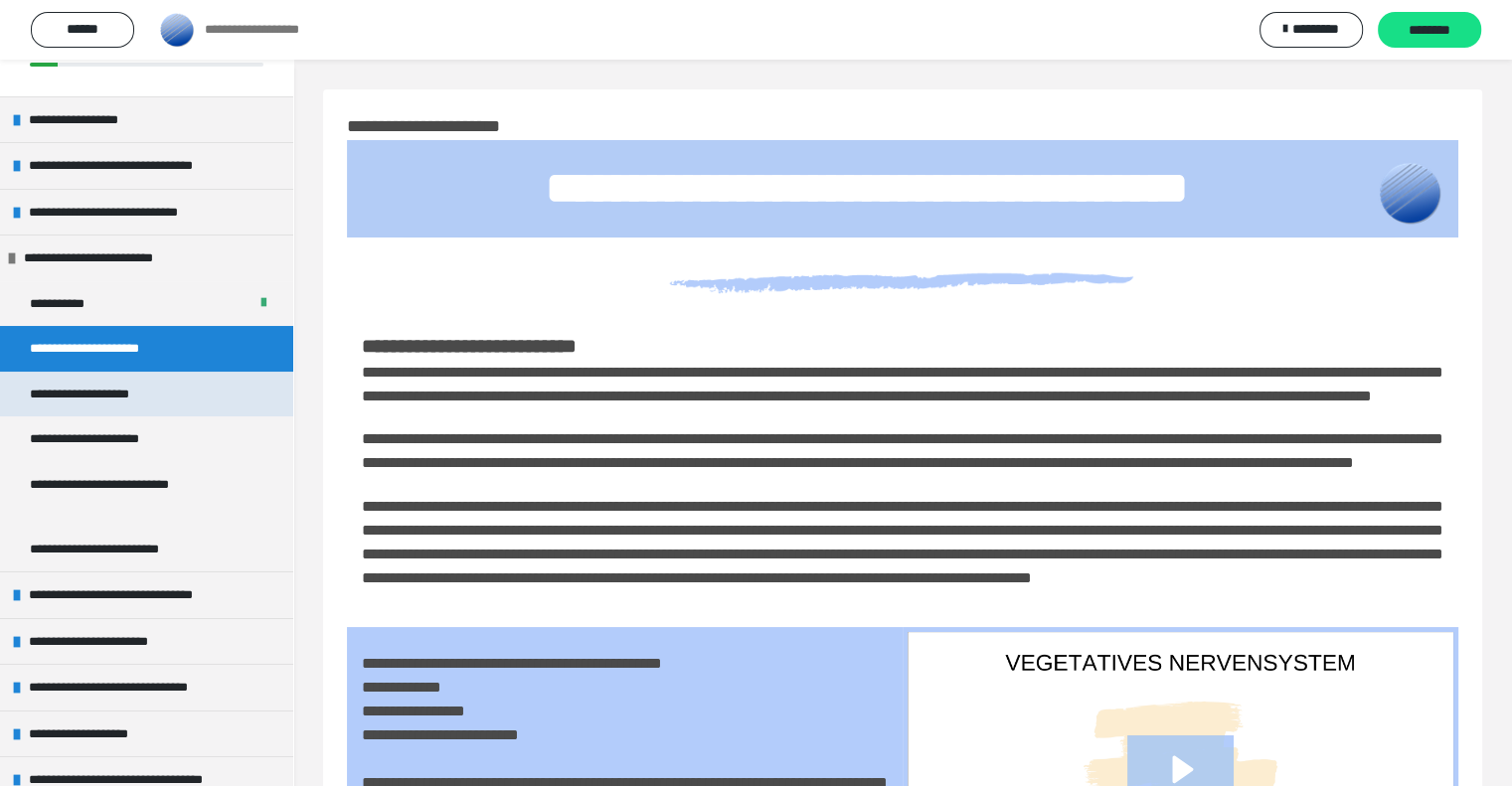 click on "**********" at bounding box center [105, 394] 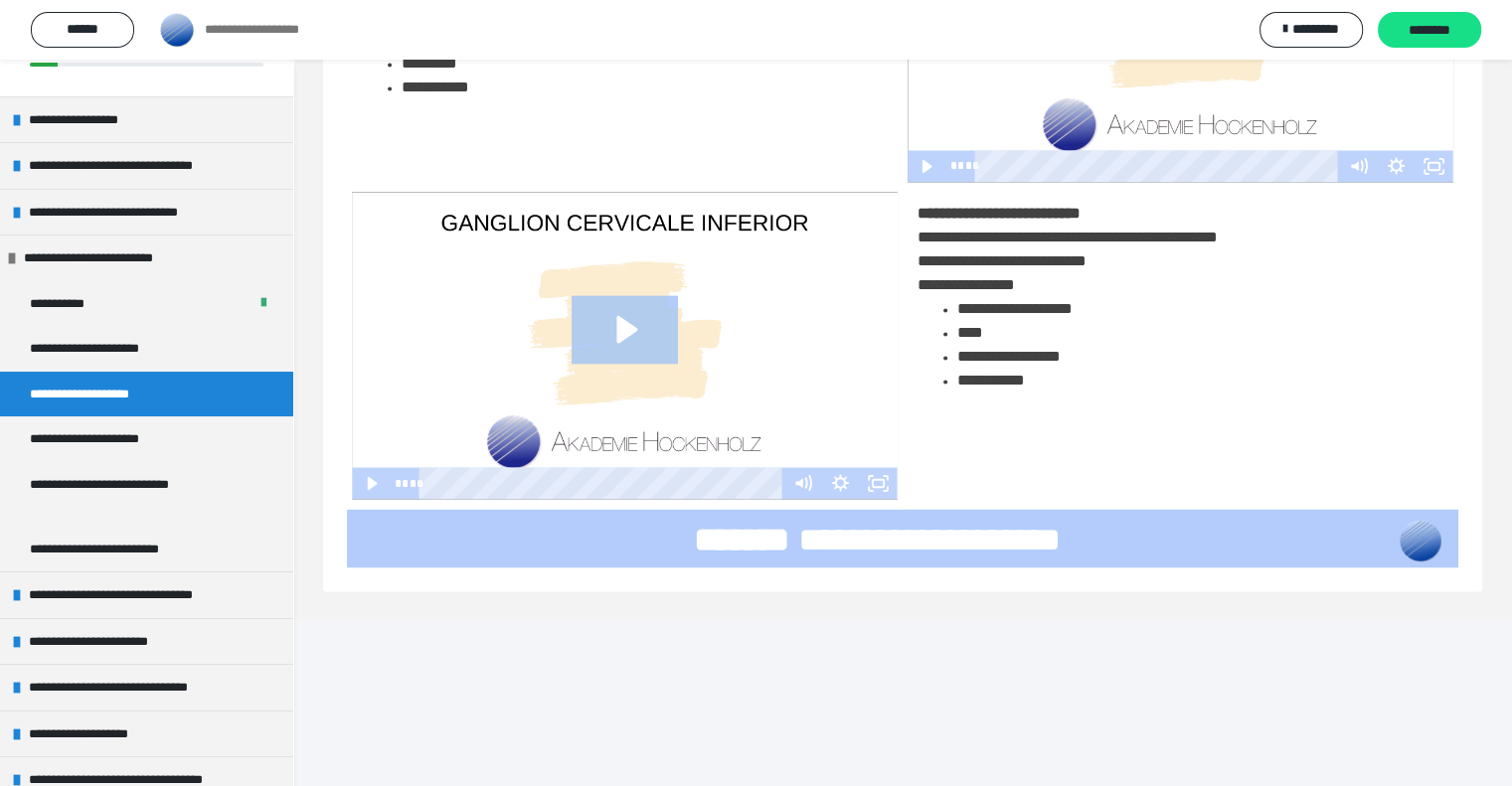 scroll, scrollTop: 3351, scrollLeft: 0, axis: vertical 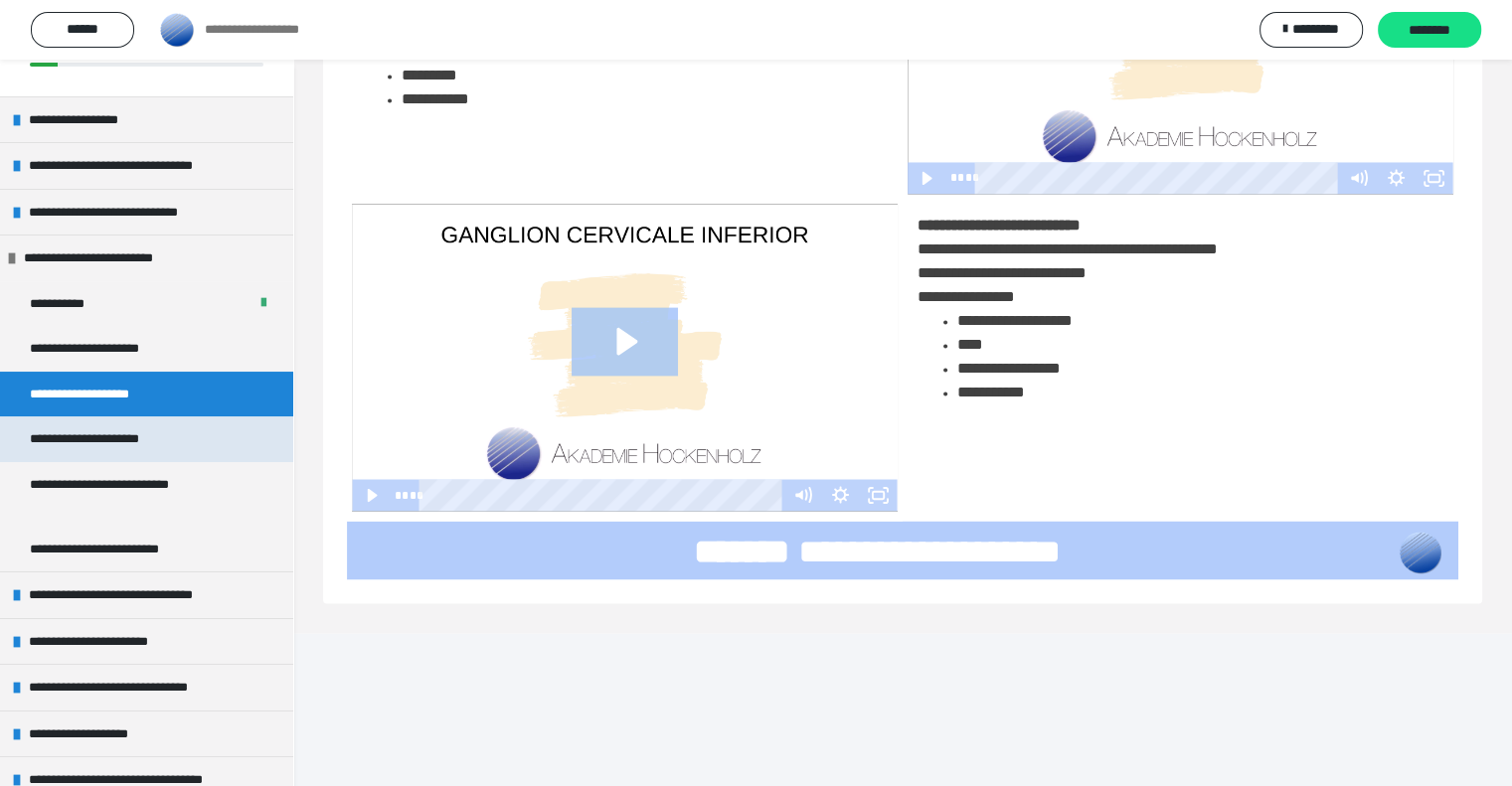click on "**********" at bounding box center [107, 439] 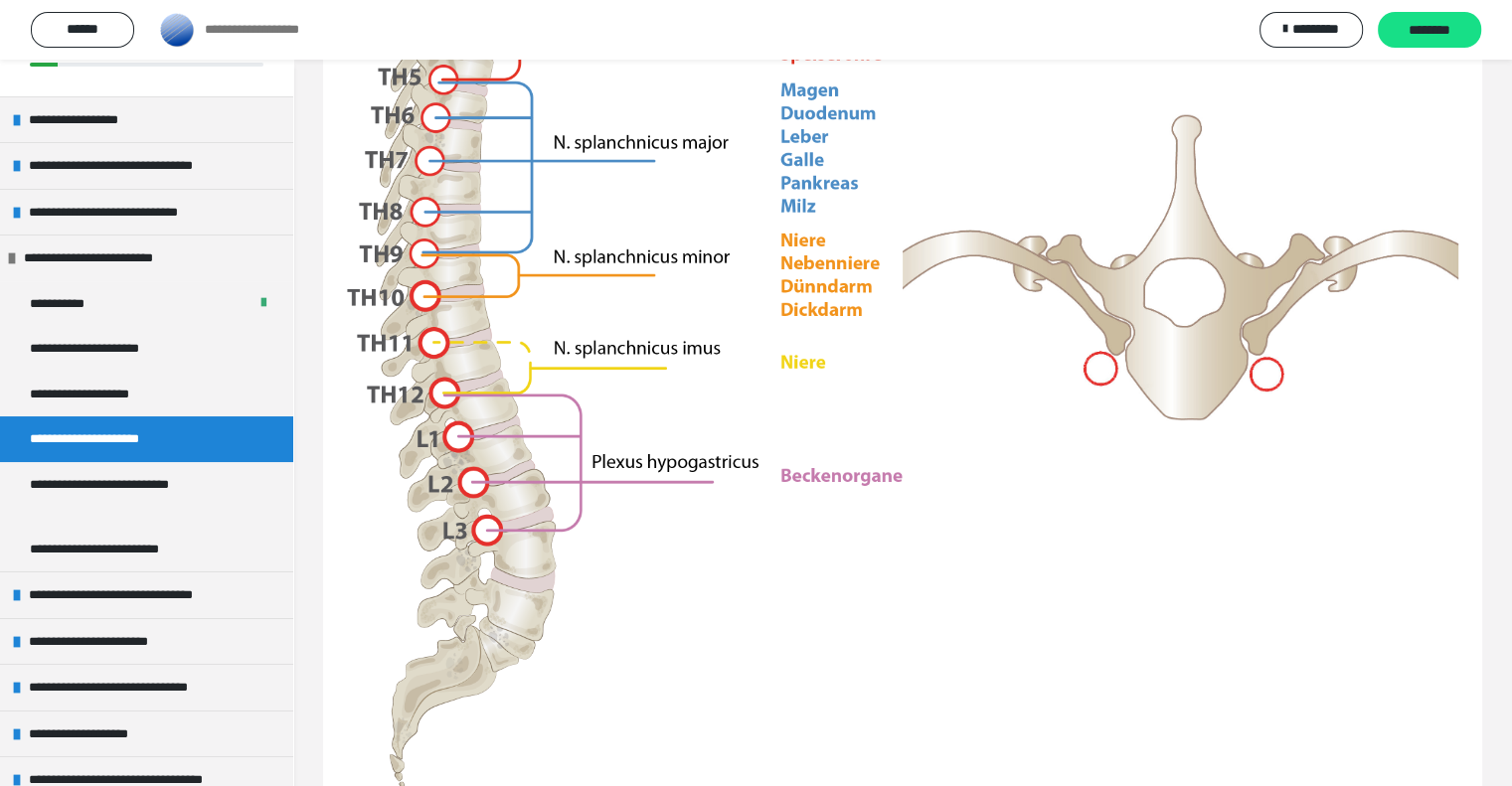 scroll, scrollTop: 5044, scrollLeft: 0, axis: vertical 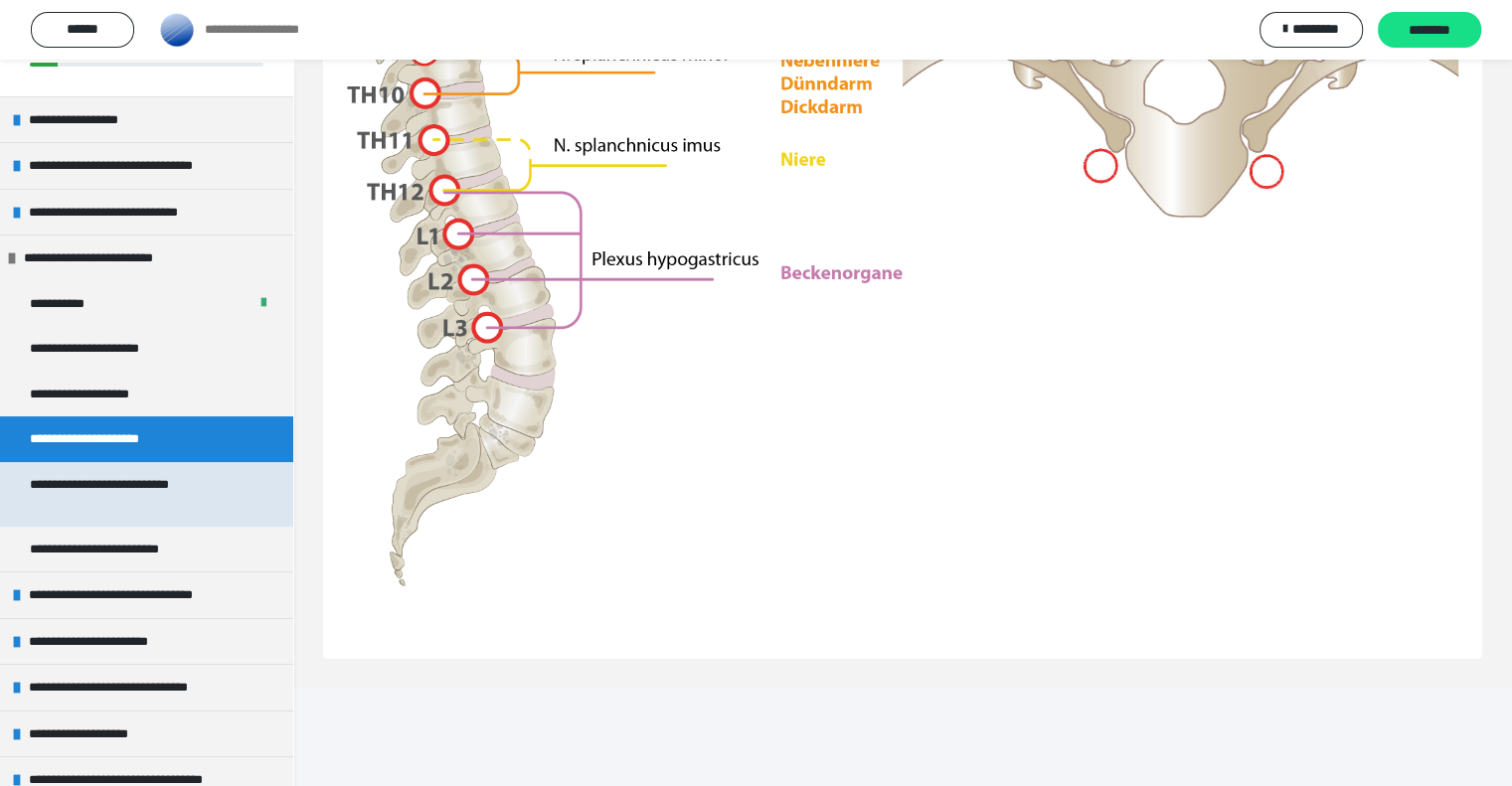 click on "**********" at bounding box center [131, 494] 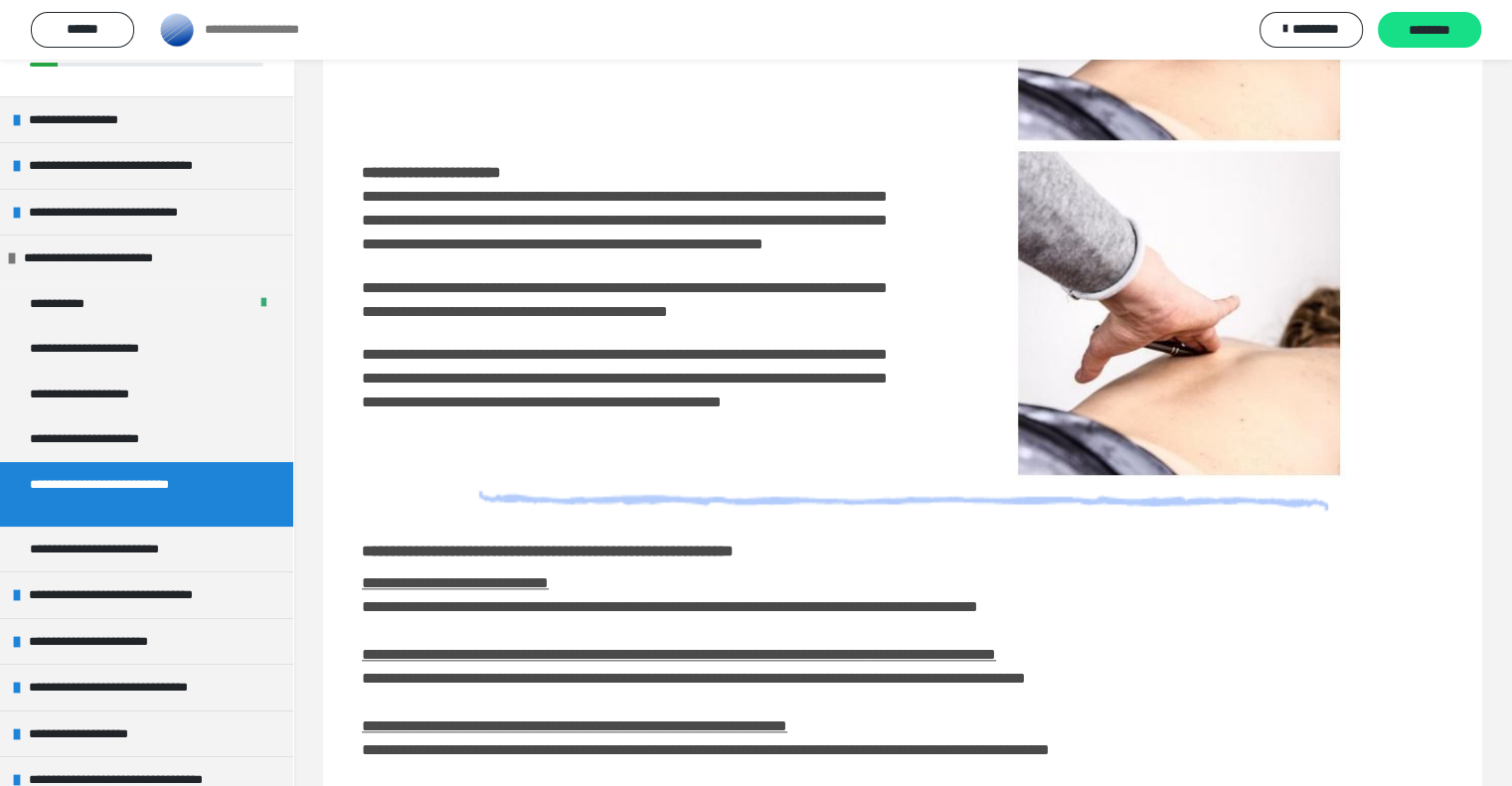 scroll, scrollTop: 1939, scrollLeft: 0, axis: vertical 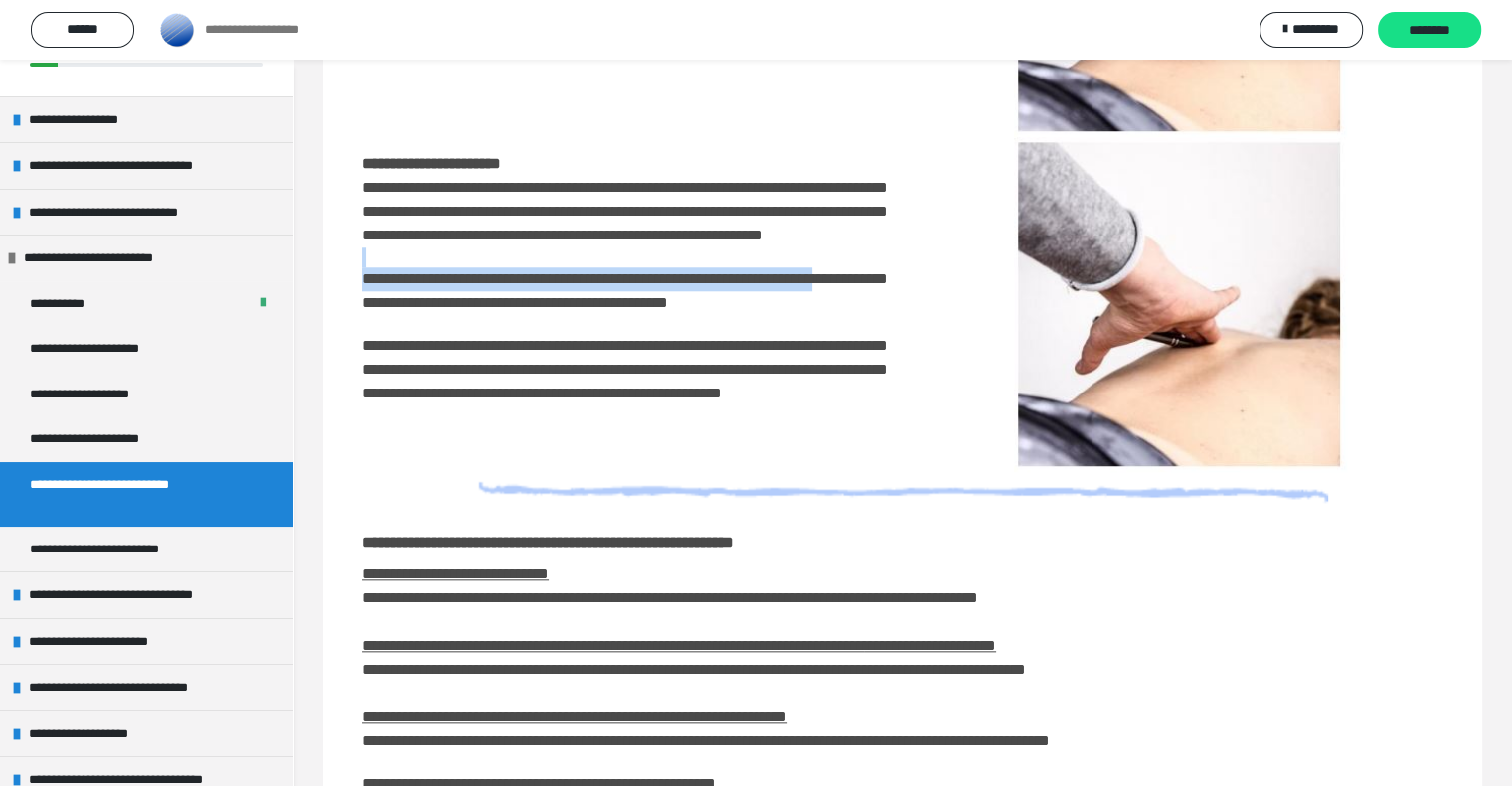 drag, startPoint x: 422, startPoint y: 397, endPoint x: 517, endPoint y: 440, distance: 104.27847 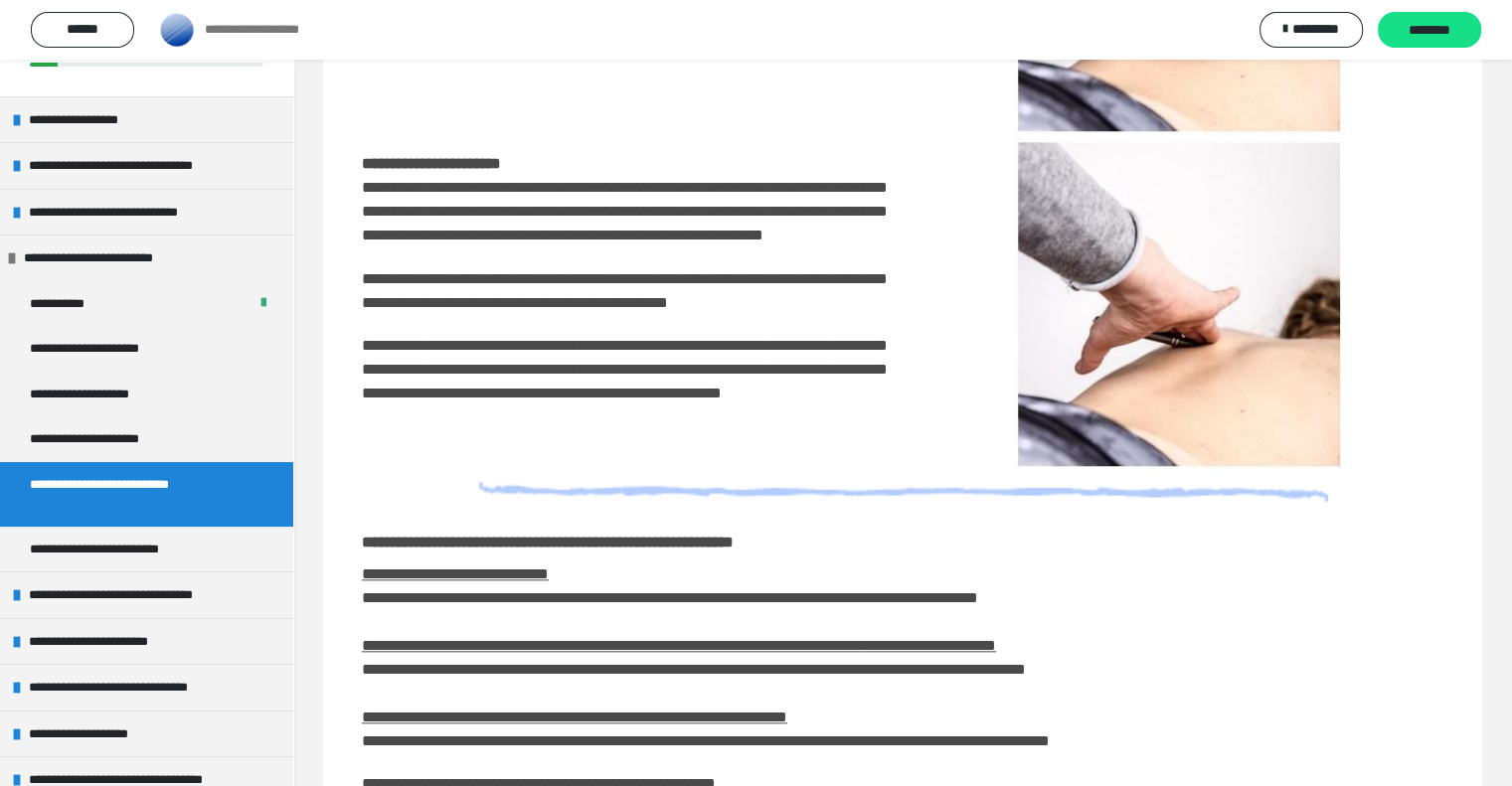 click on "**********" at bounding box center (624, 291) 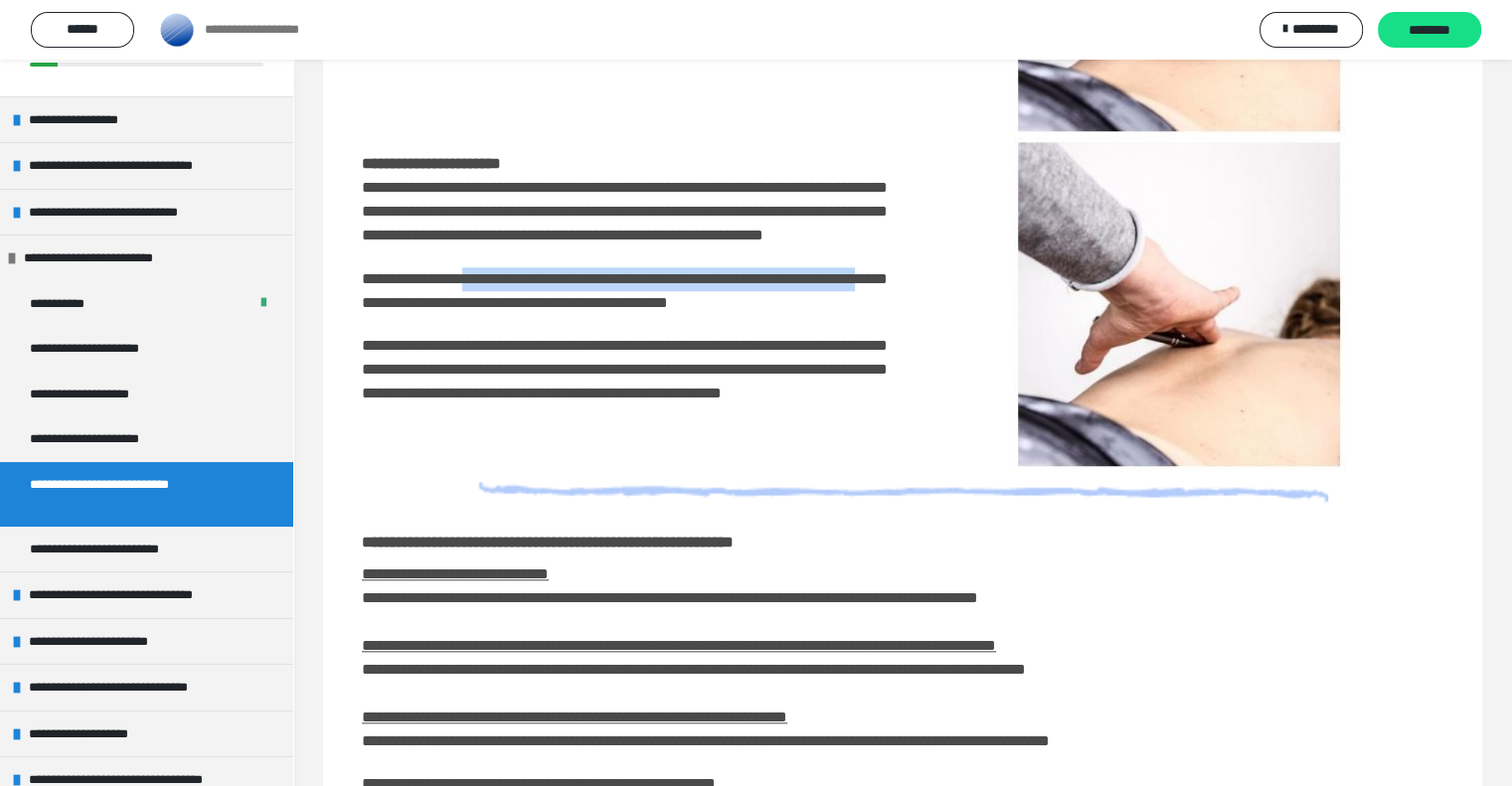 drag, startPoint x: 517, startPoint y: 424, endPoint x: 585, endPoint y: 436, distance: 69.050706 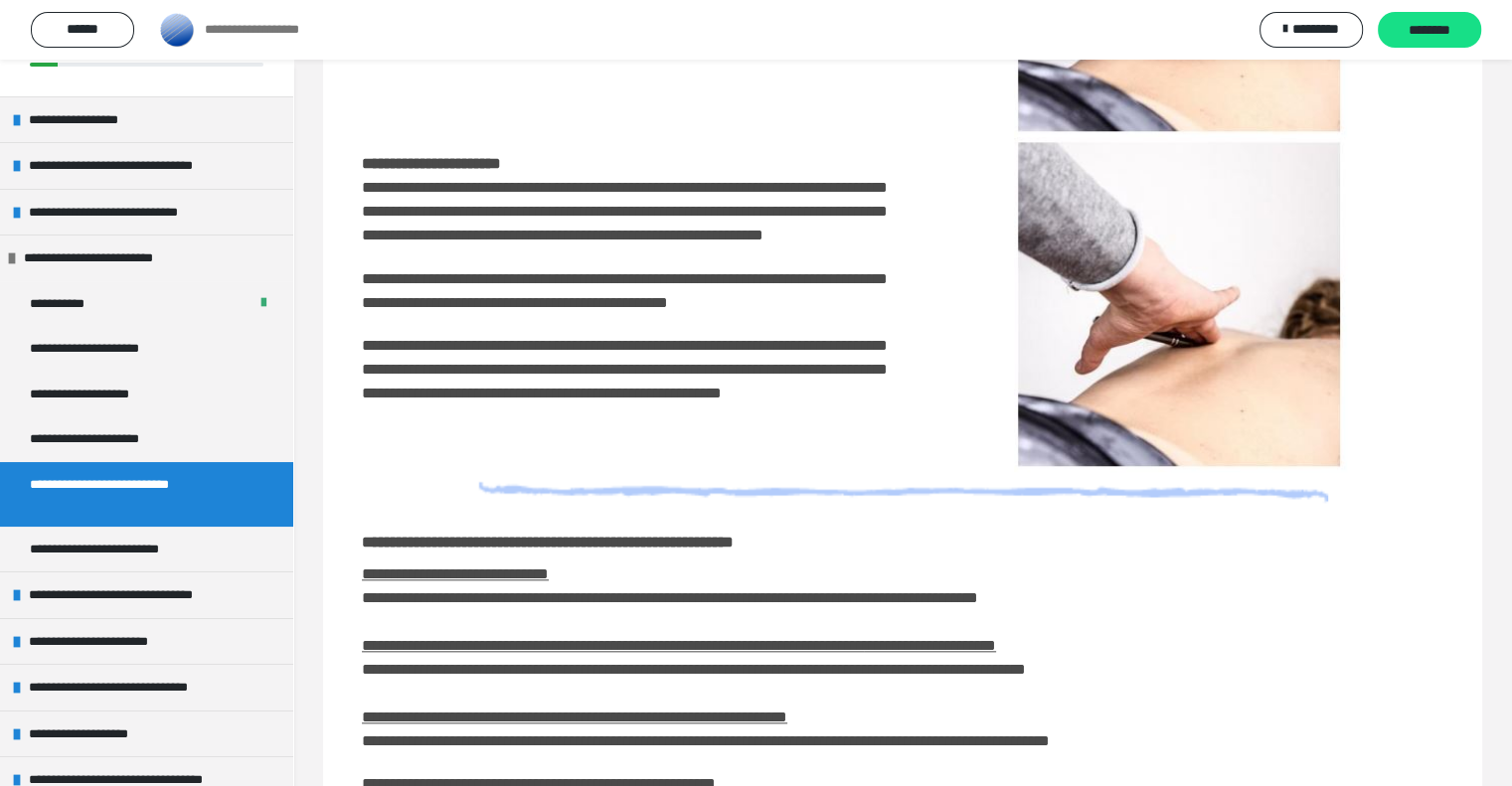 click on "**********" at bounding box center [624, 291] 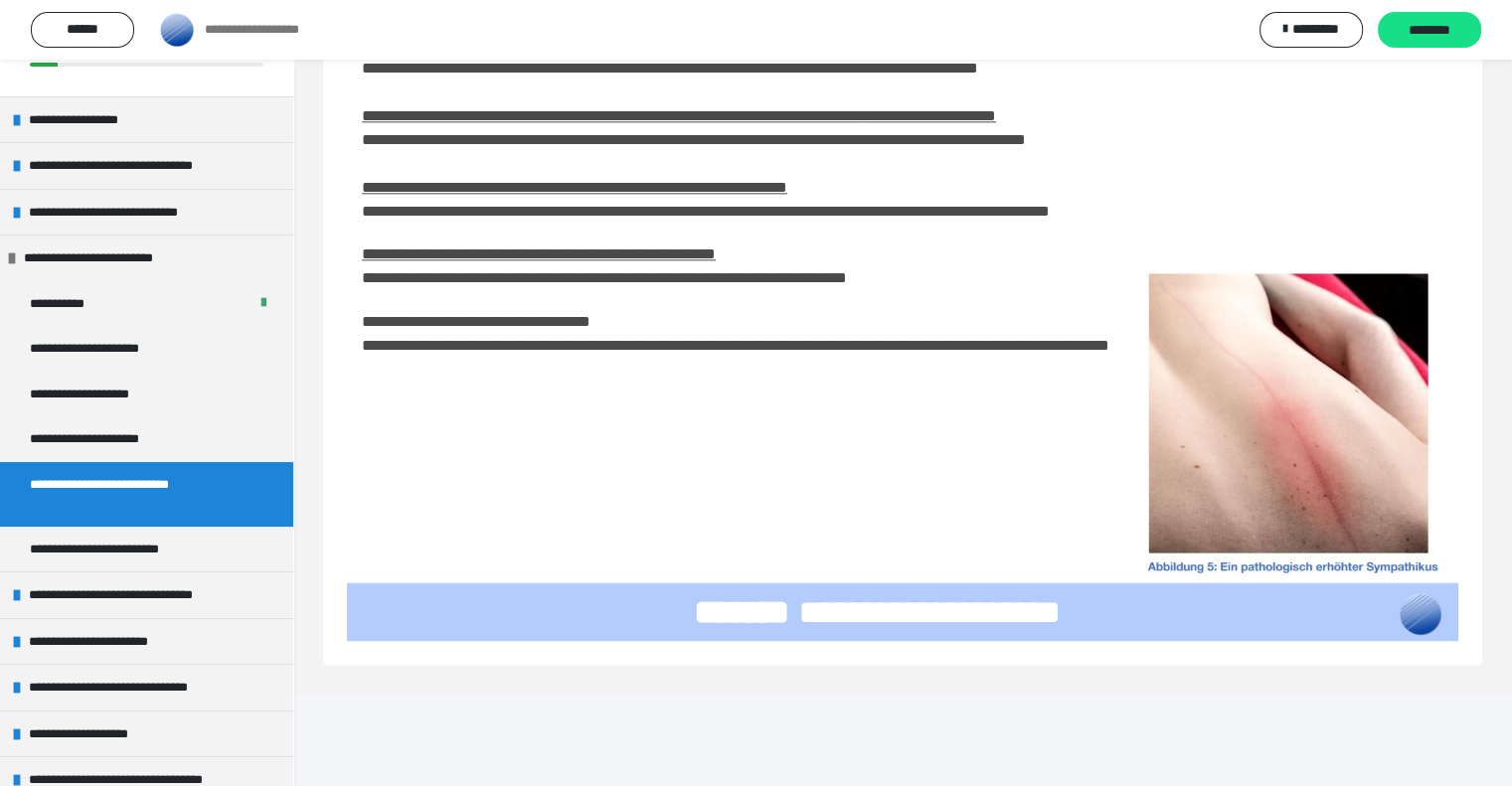 scroll, scrollTop: 2516, scrollLeft: 0, axis: vertical 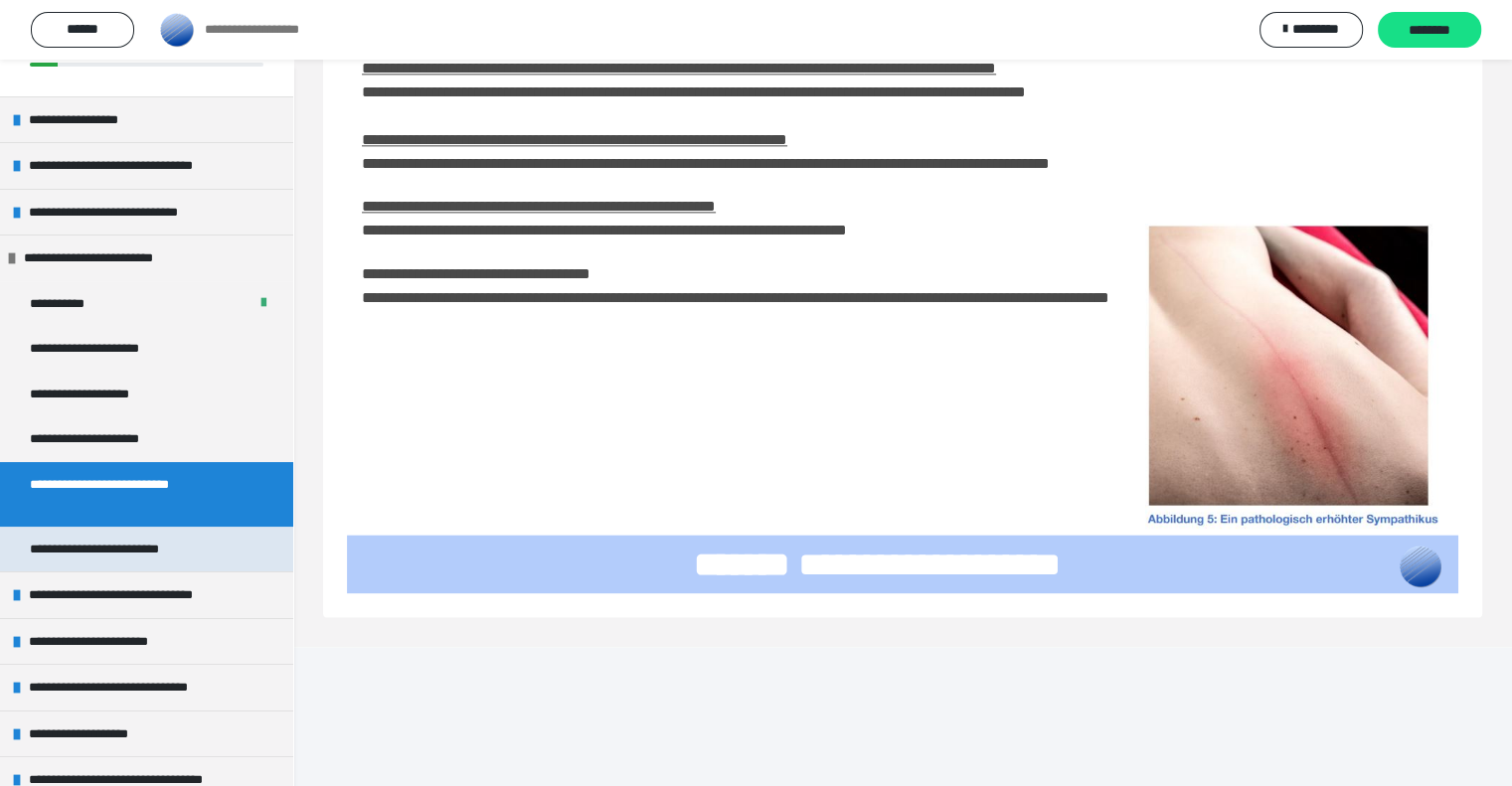 click on "**********" at bounding box center [117, 550] 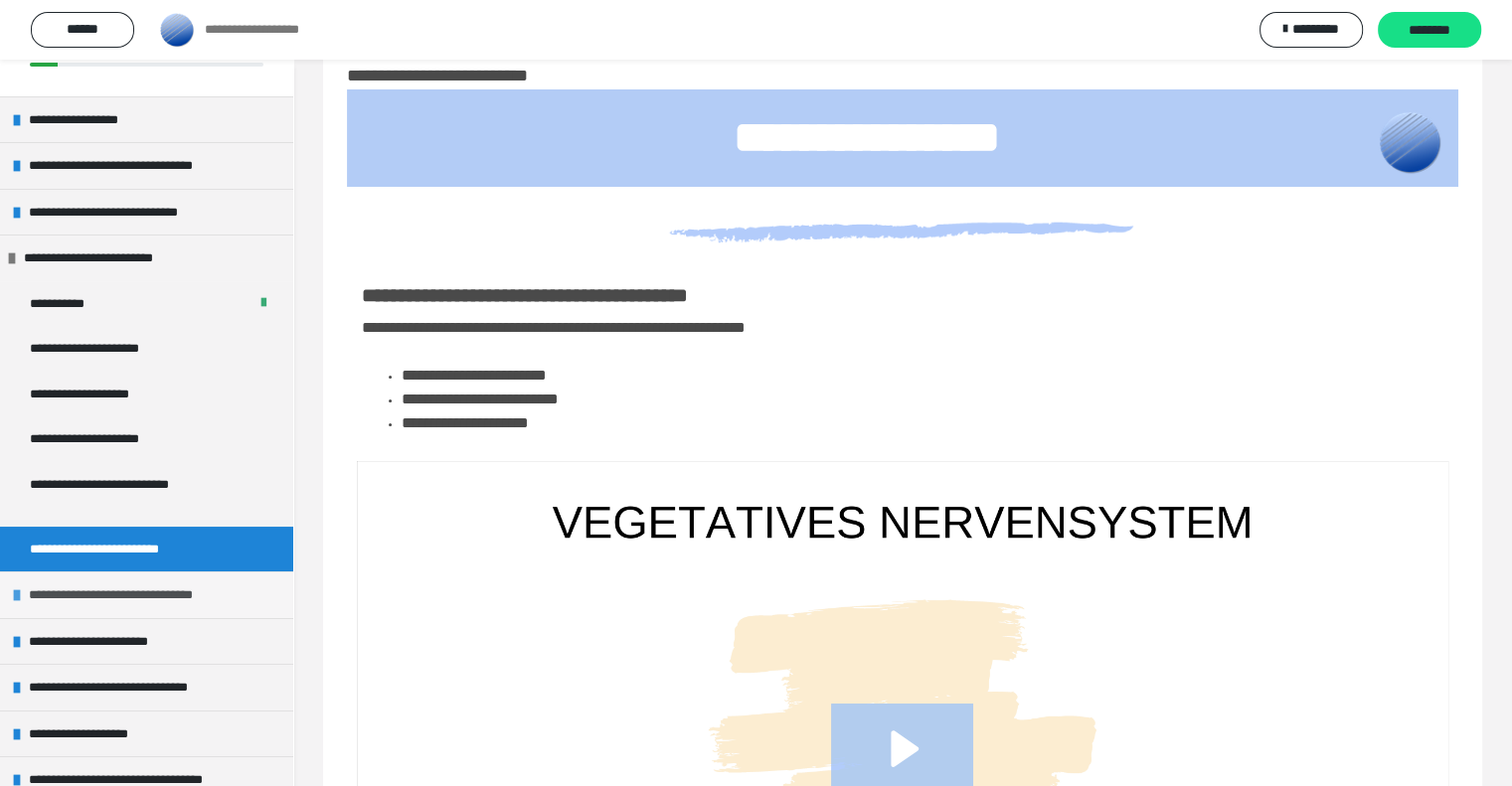 scroll, scrollTop: 47, scrollLeft: 0, axis: vertical 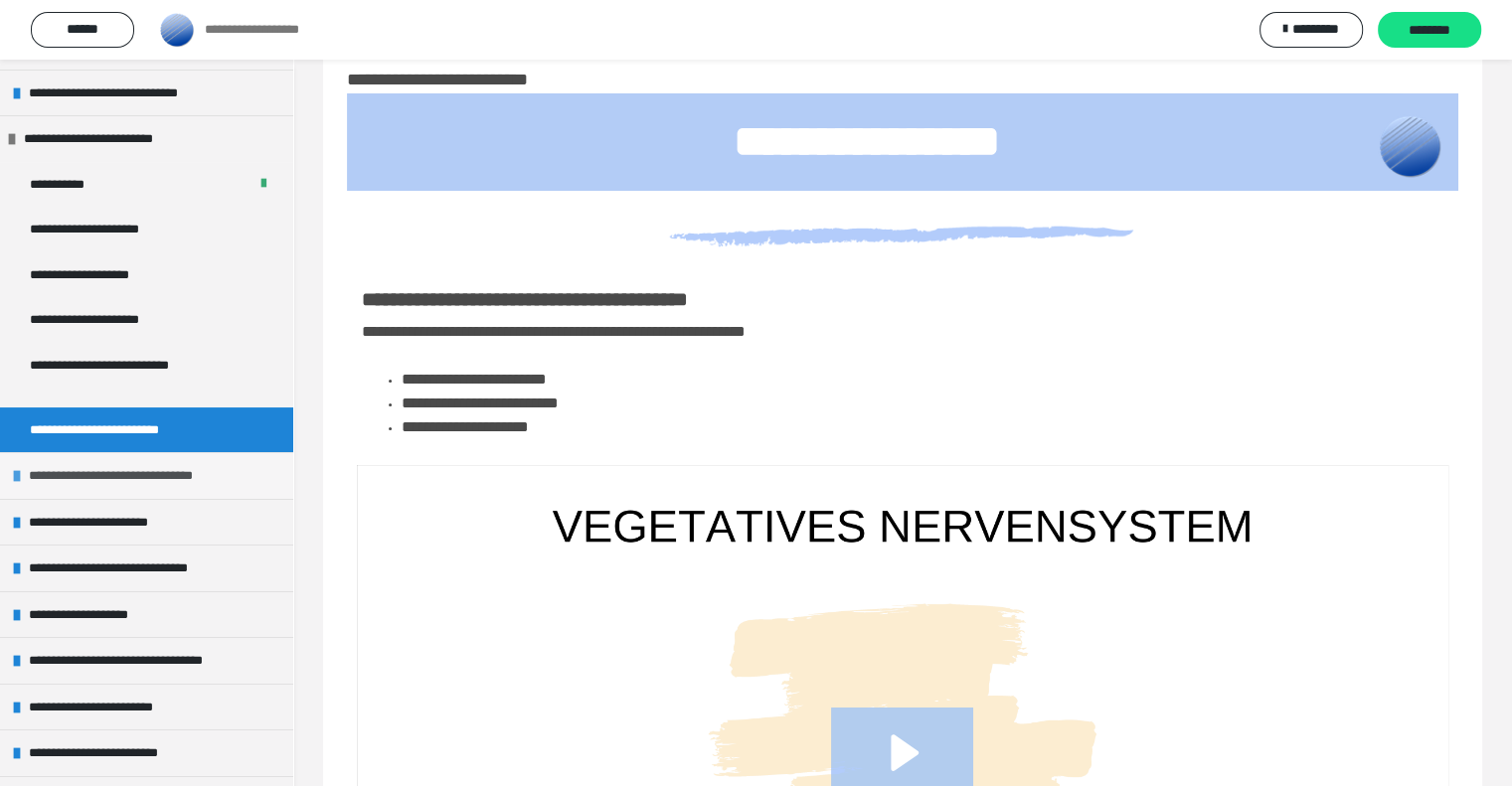 click on "**********" at bounding box center [146, 475] 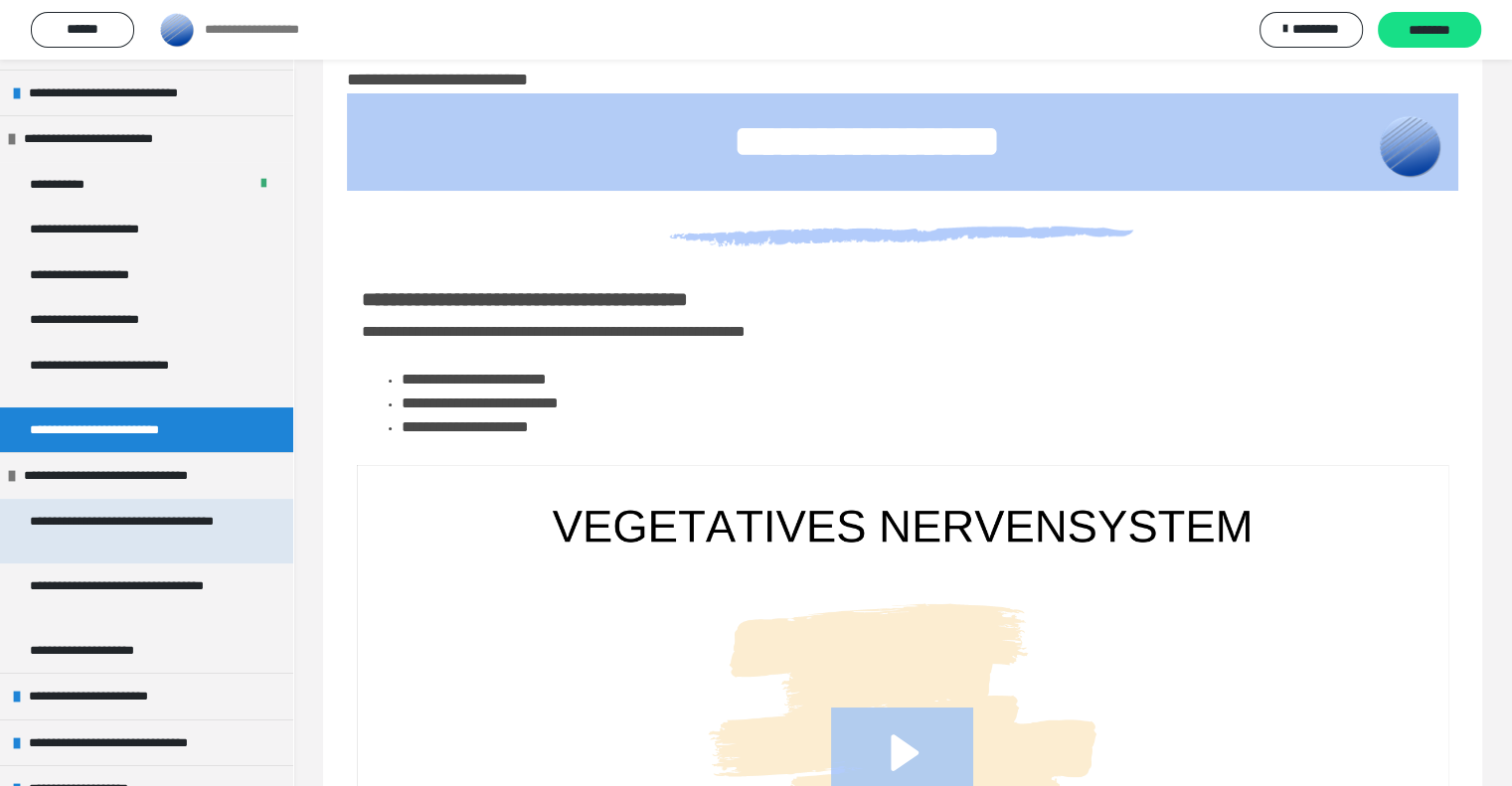 click on "**********" at bounding box center [131, 531] 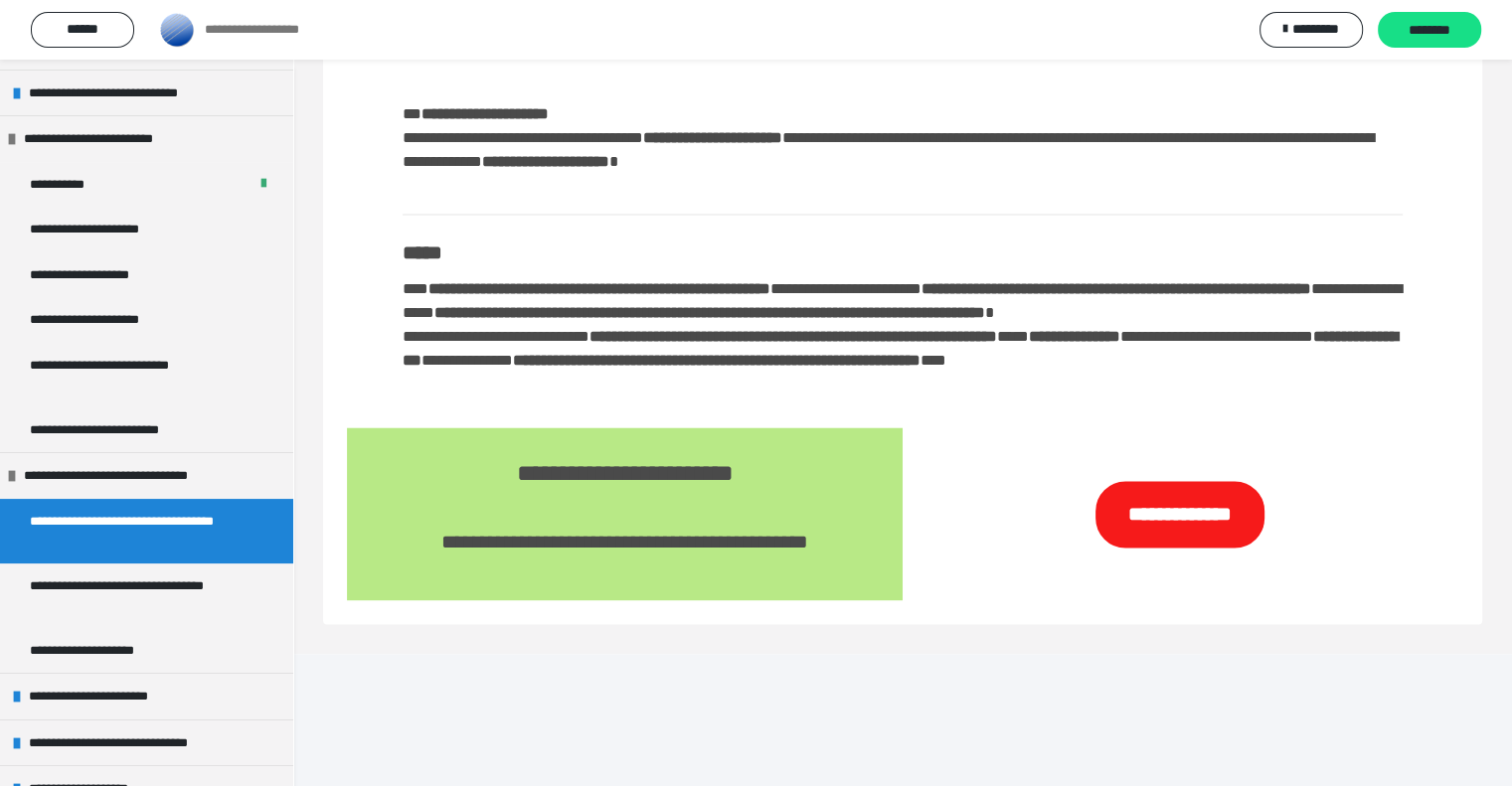scroll, scrollTop: 2925, scrollLeft: 0, axis: vertical 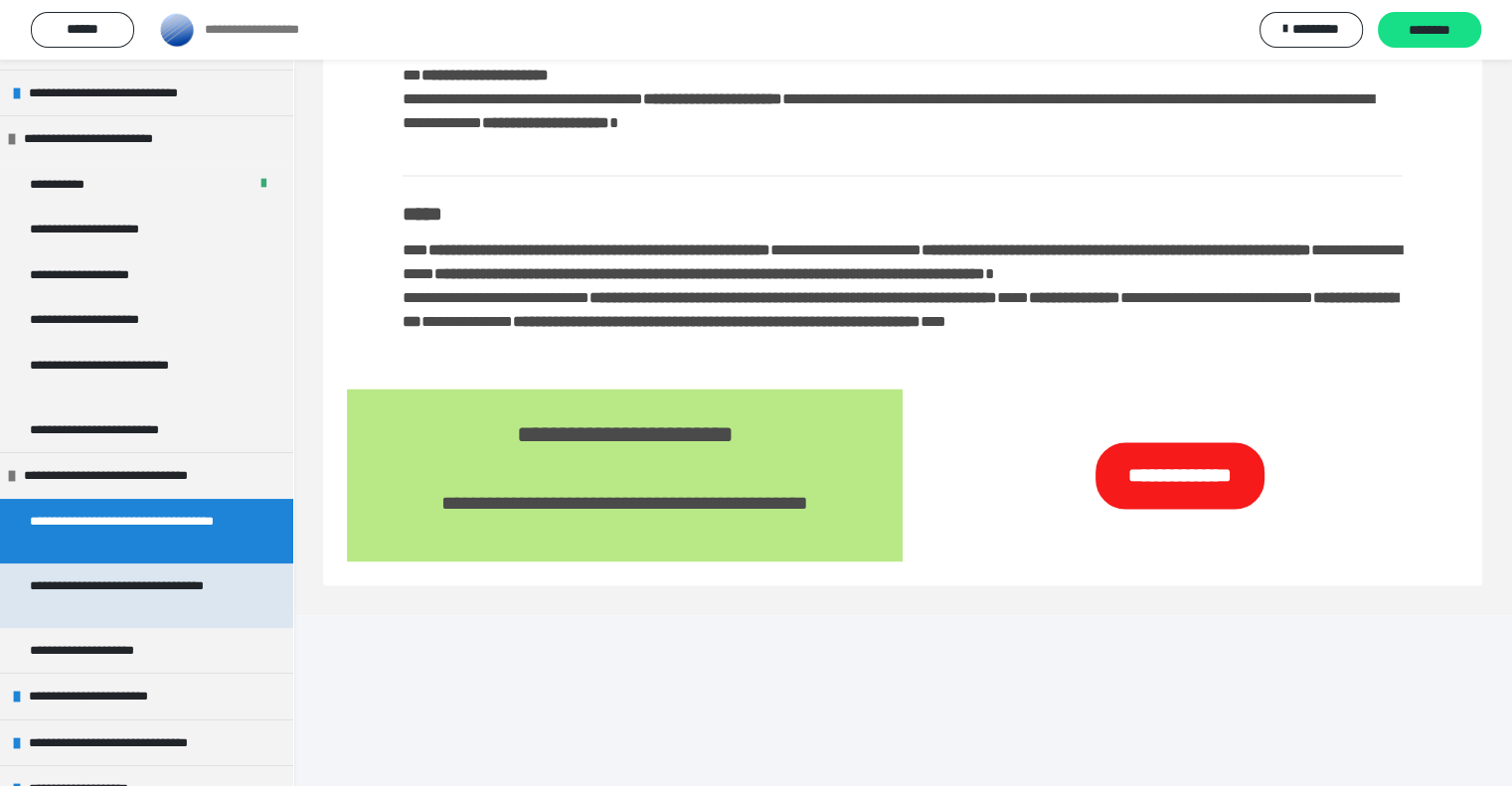 click on "**********" at bounding box center [131, 595] 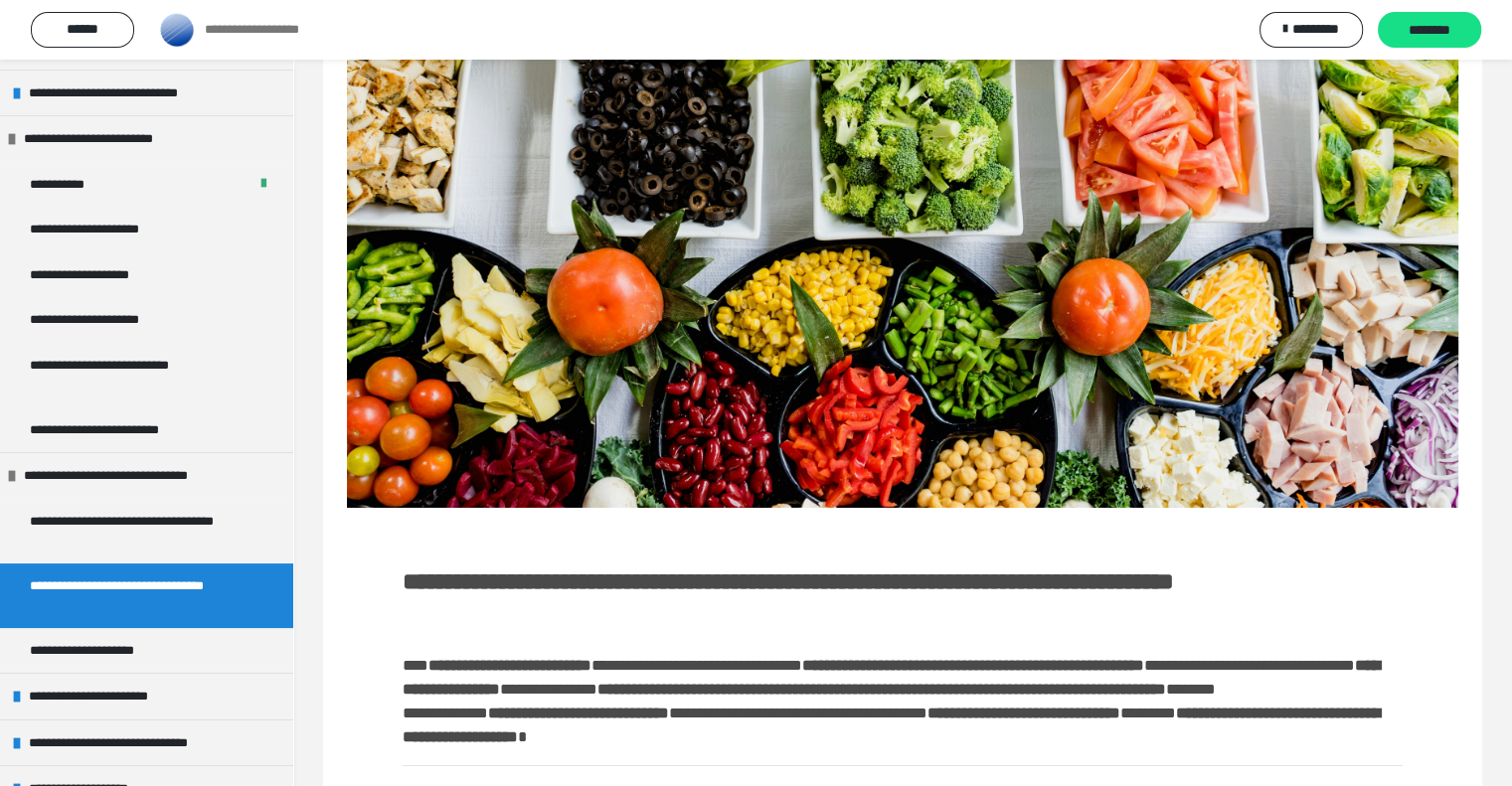 scroll, scrollTop: 131, scrollLeft: 0, axis: vertical 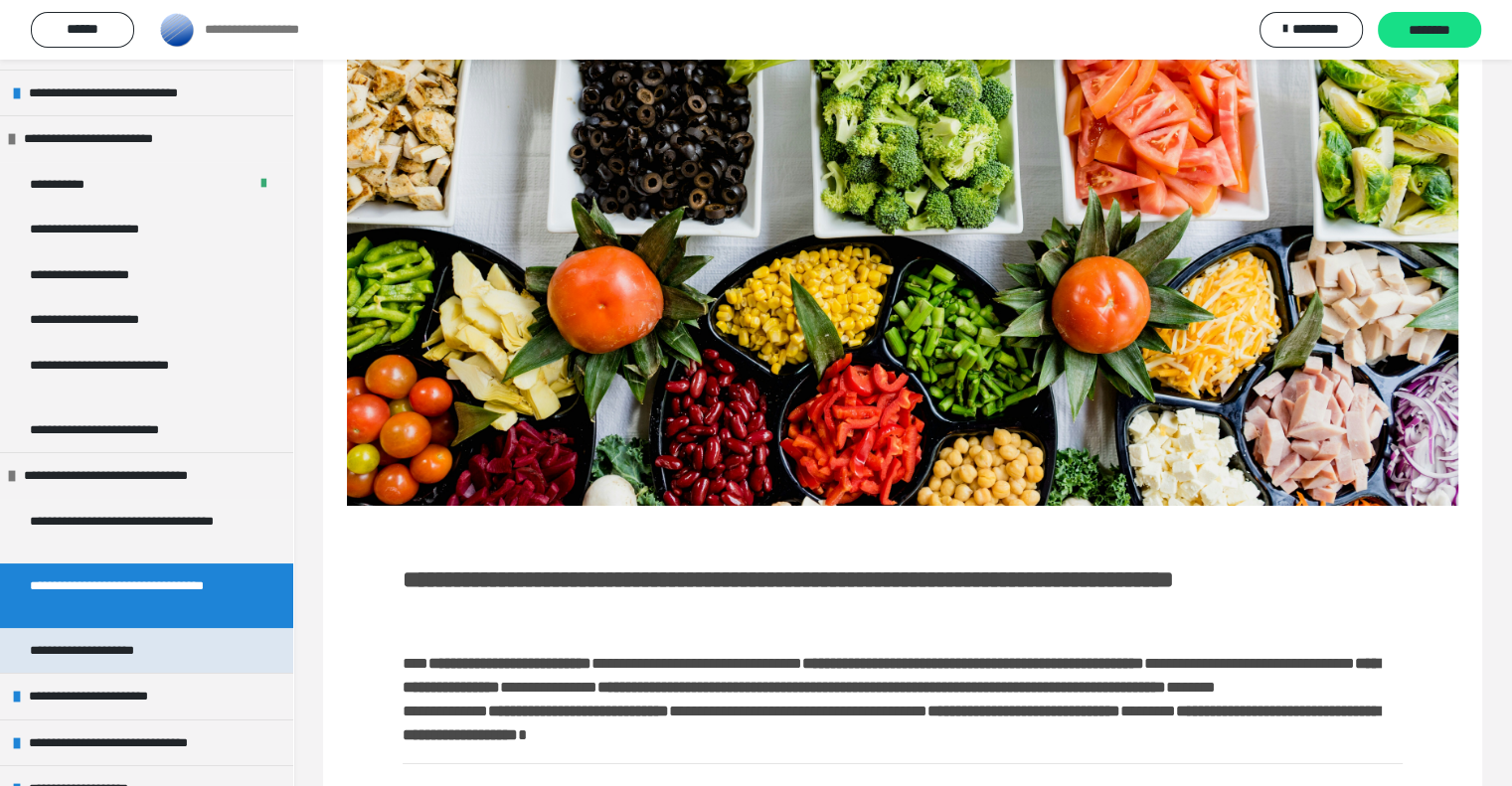click on "**********" at bounding box center [146, 651] 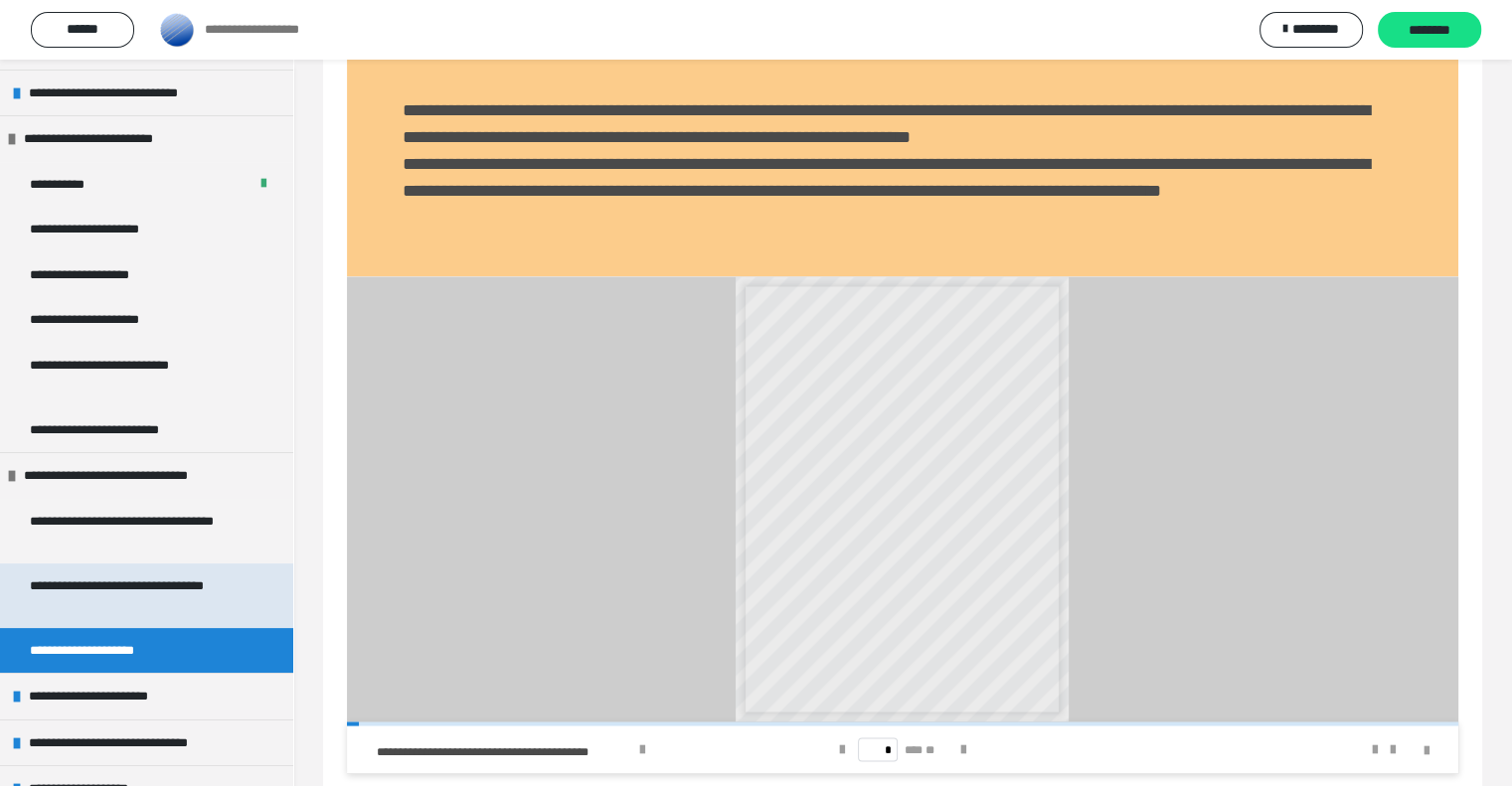 scroll, scrollTop: 3510, scrollLeft: 0, axis: vertical 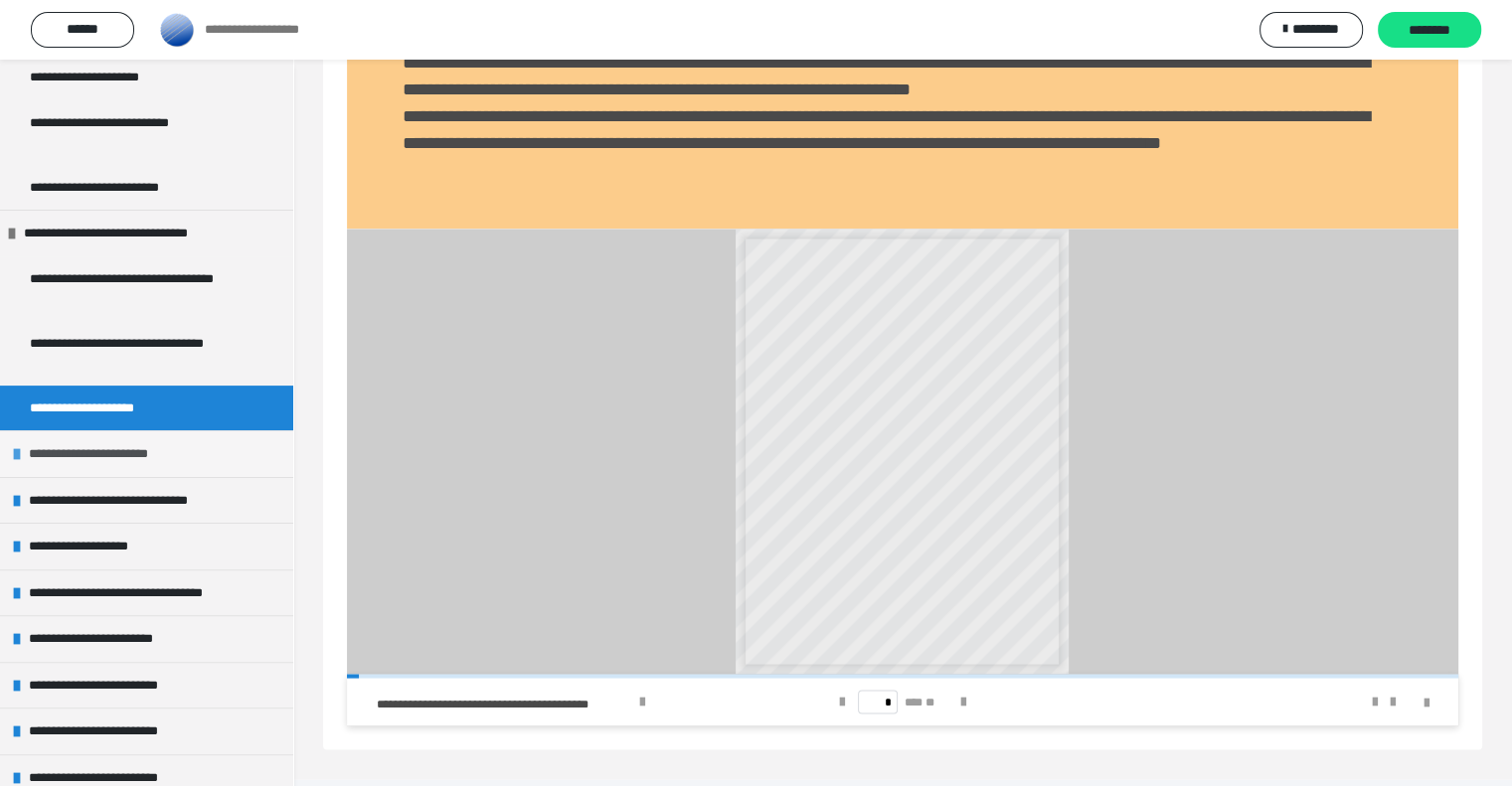 click on "**********" at bounding box center [103, 454] 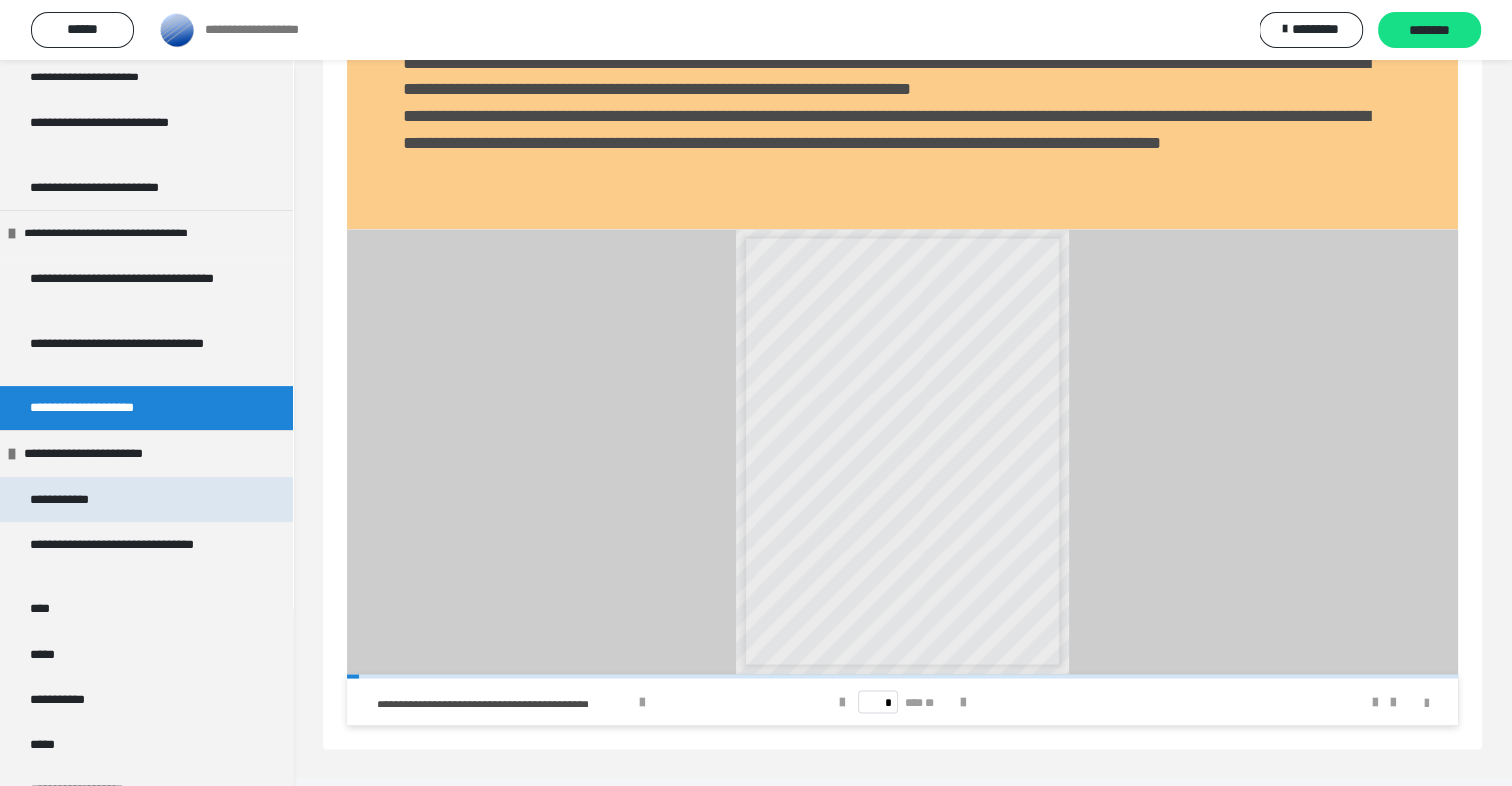 click on "**********" at bounding box center [73, 500] 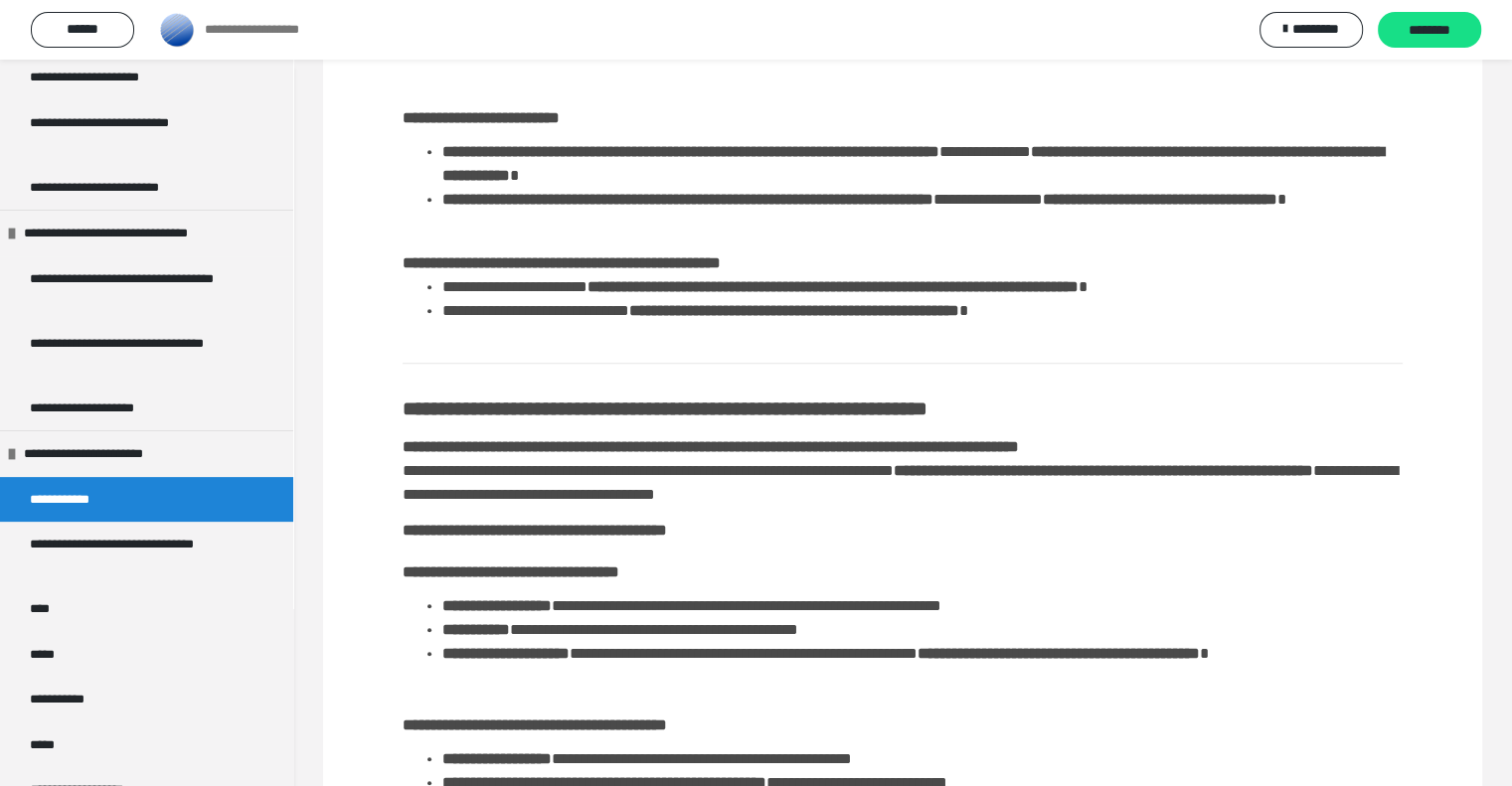 scroll, scrollTop: 954, scrollLeft: 0, axis: vertical 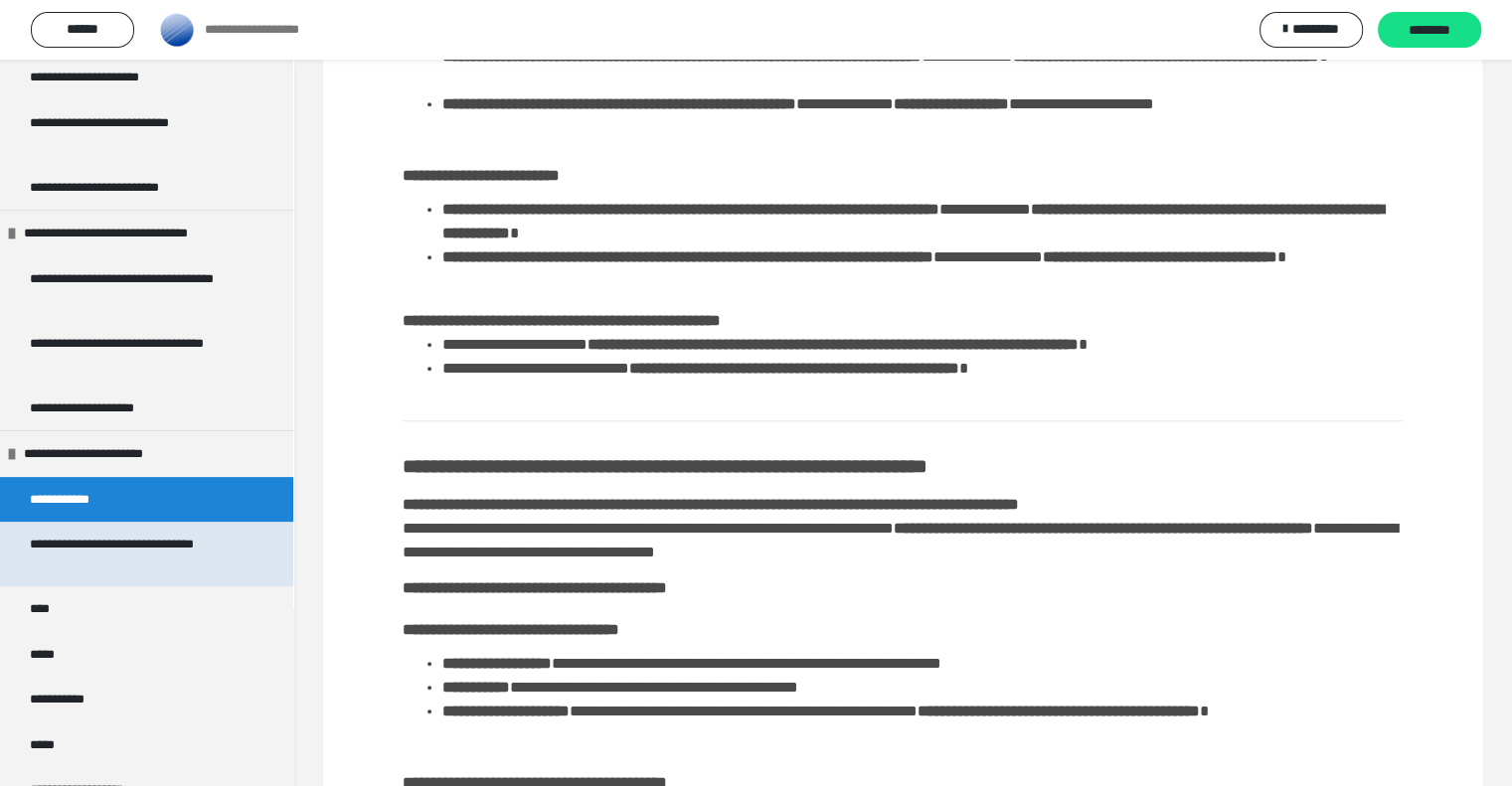 click on "**********" at bounding box center [131, 553] 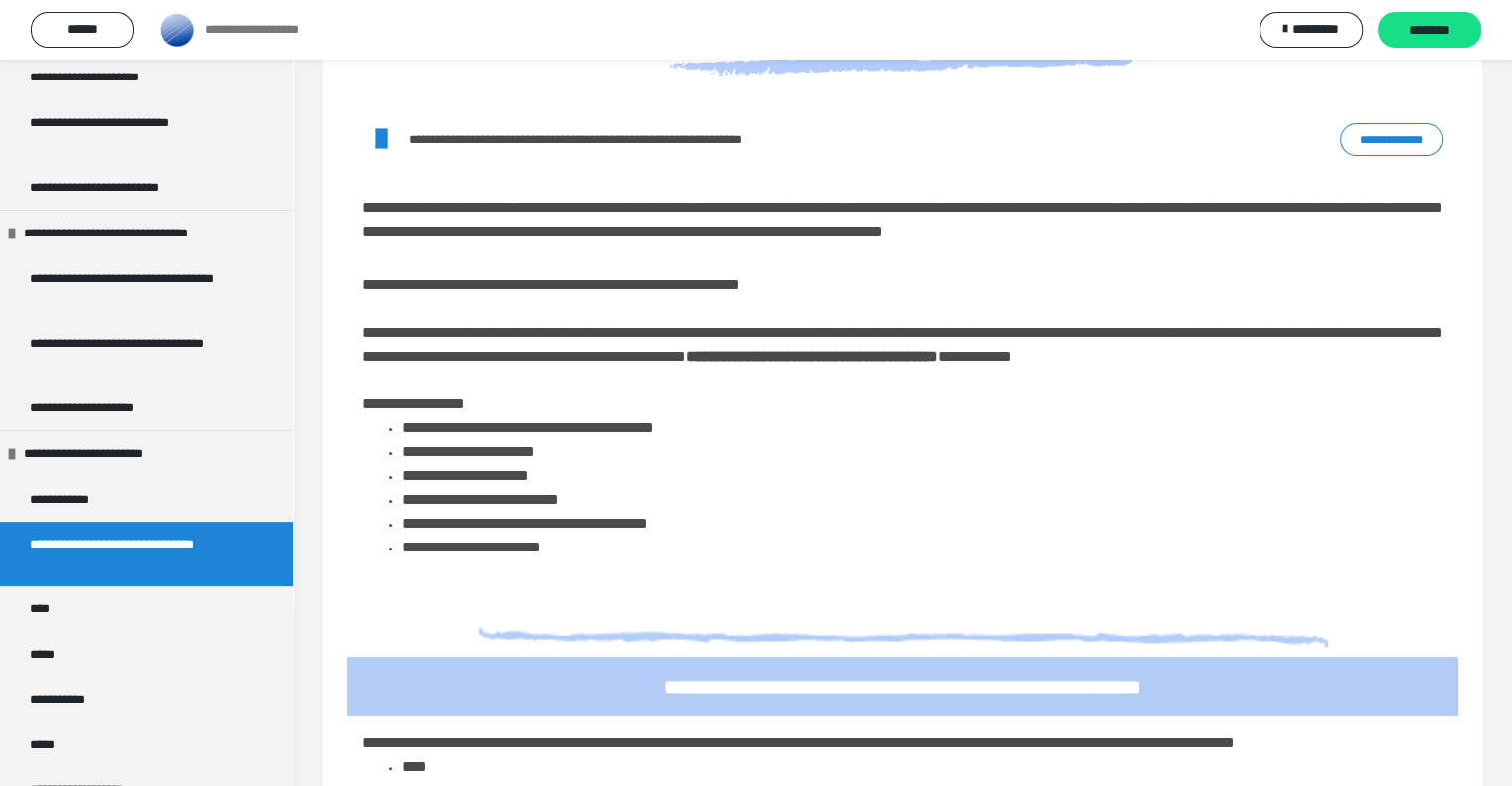 scroll, scrollTop: 0, scrollLeft: 0, axis: both 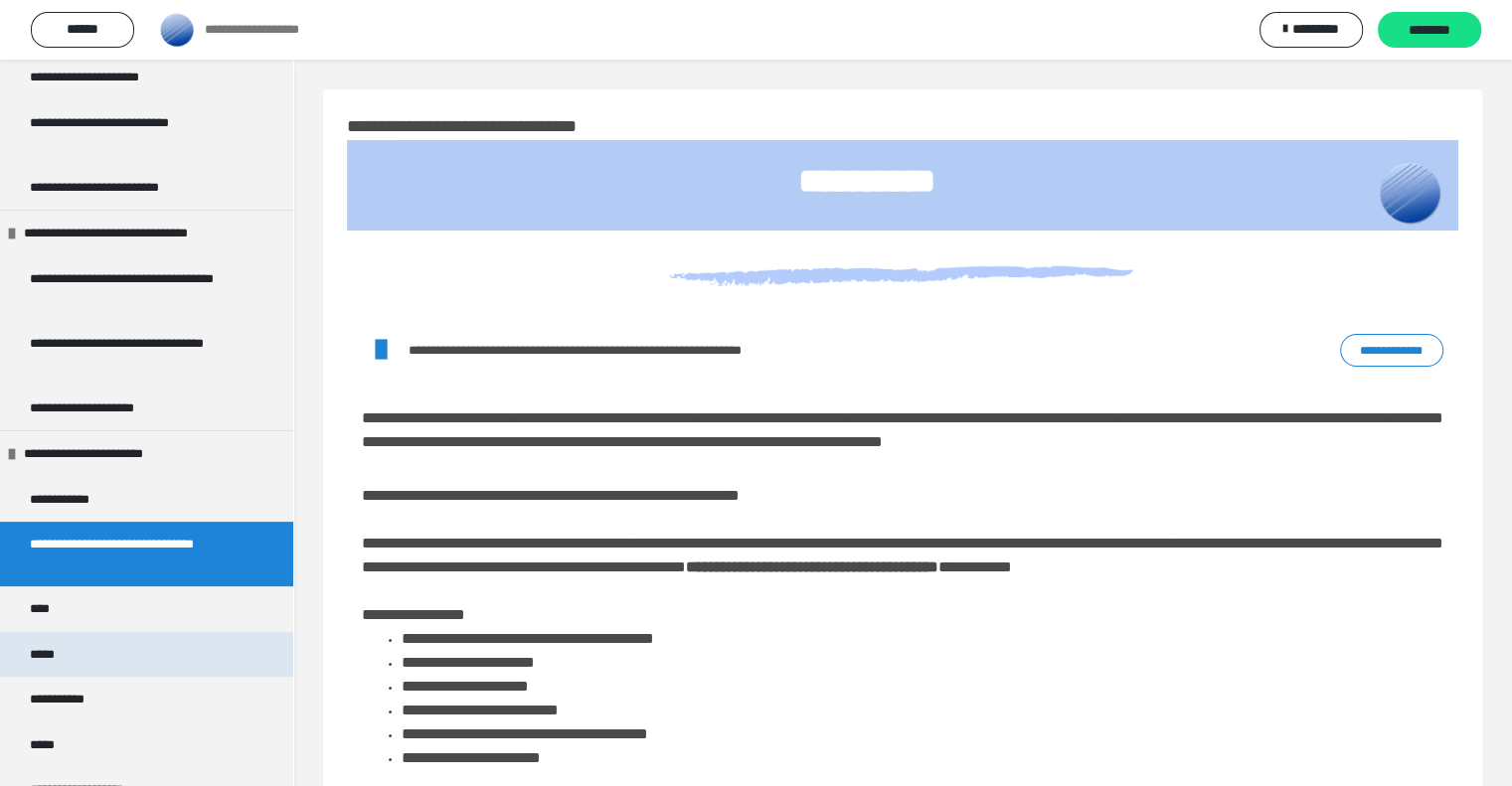 click on "*****" at bounding box center [146, 655] 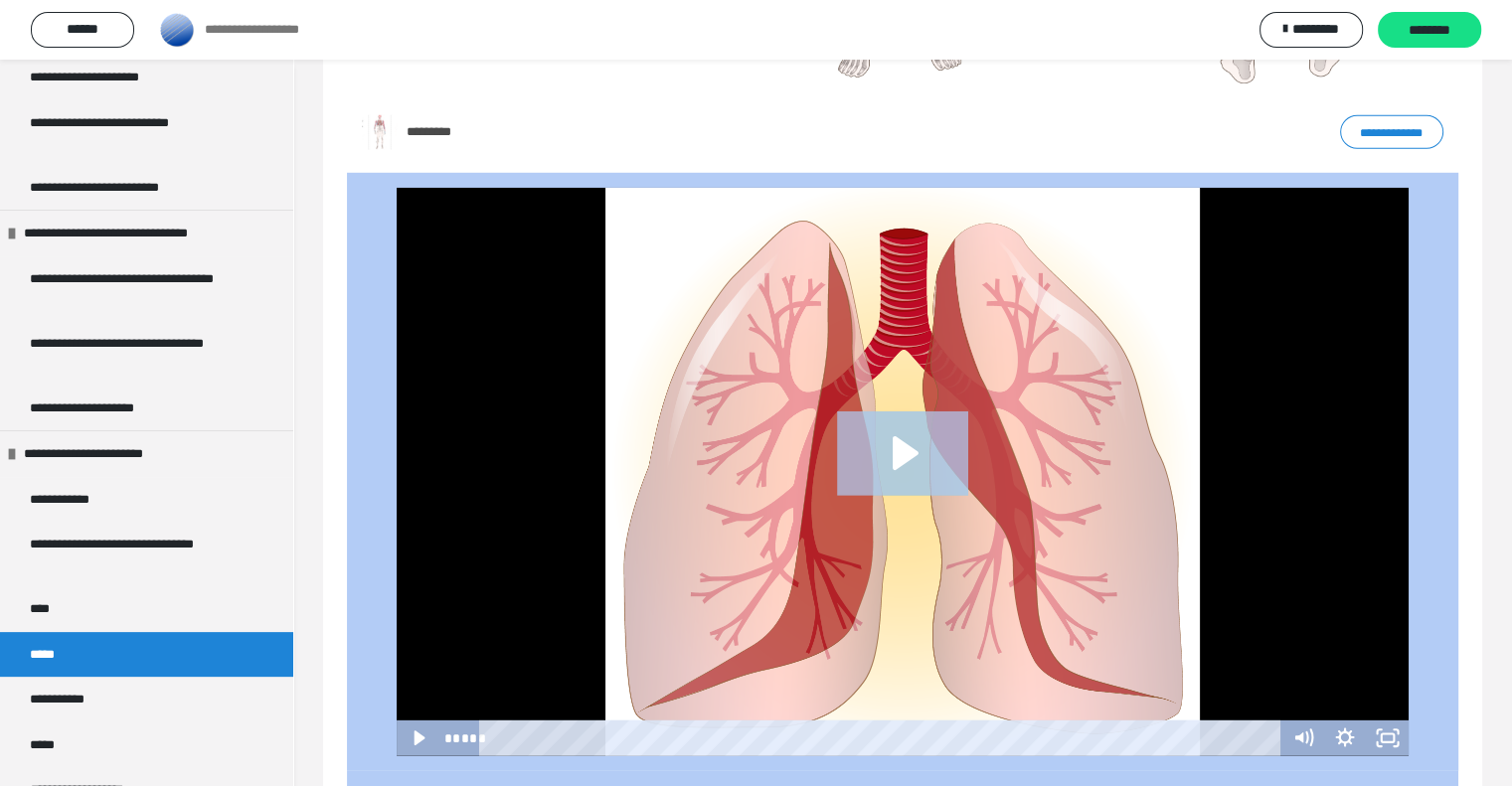 scroll, scrollTop: 5844, scrollLeft: 0, axis: vertical 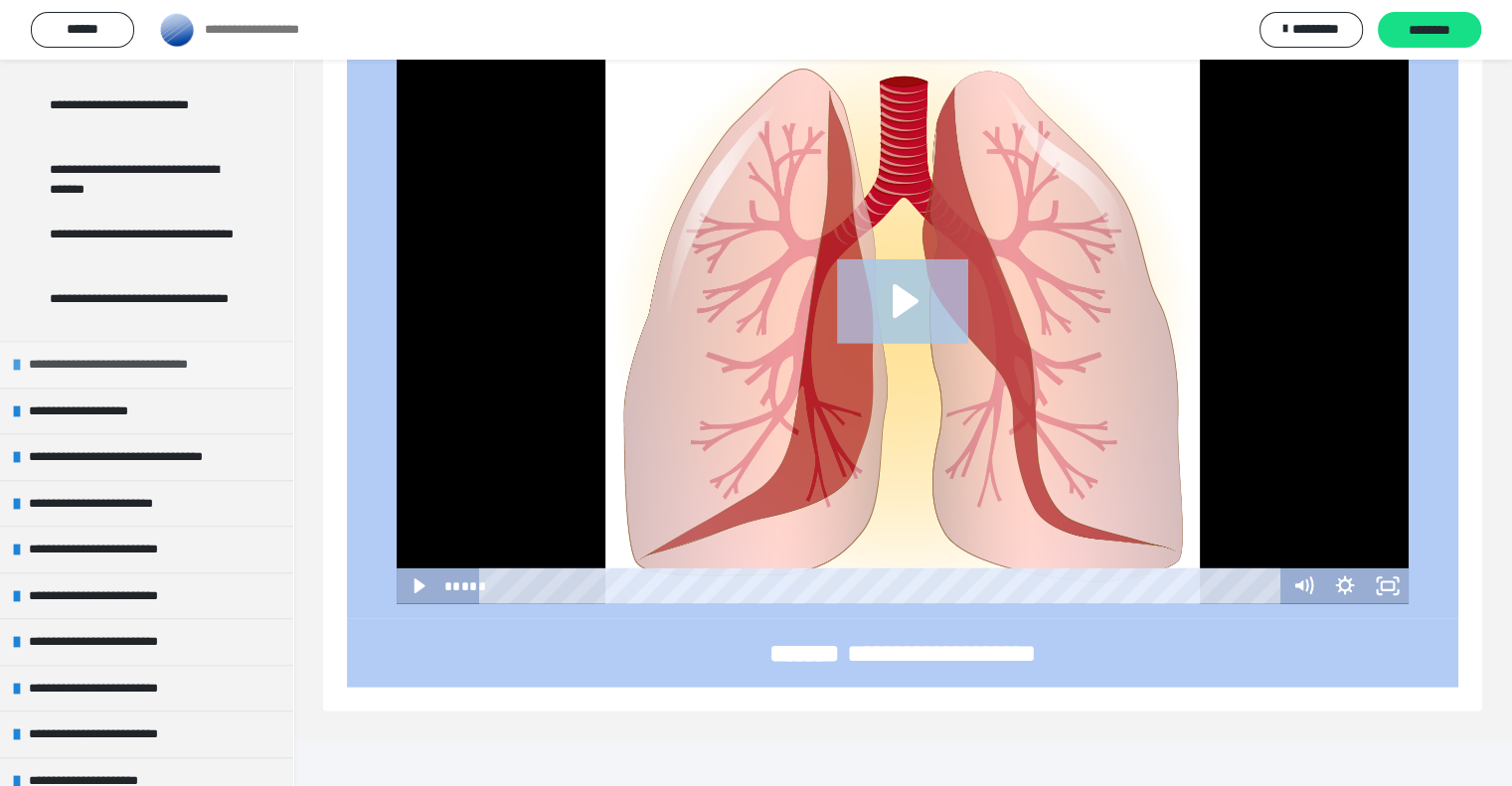 click on "**********" at bounding box center (146, 364) 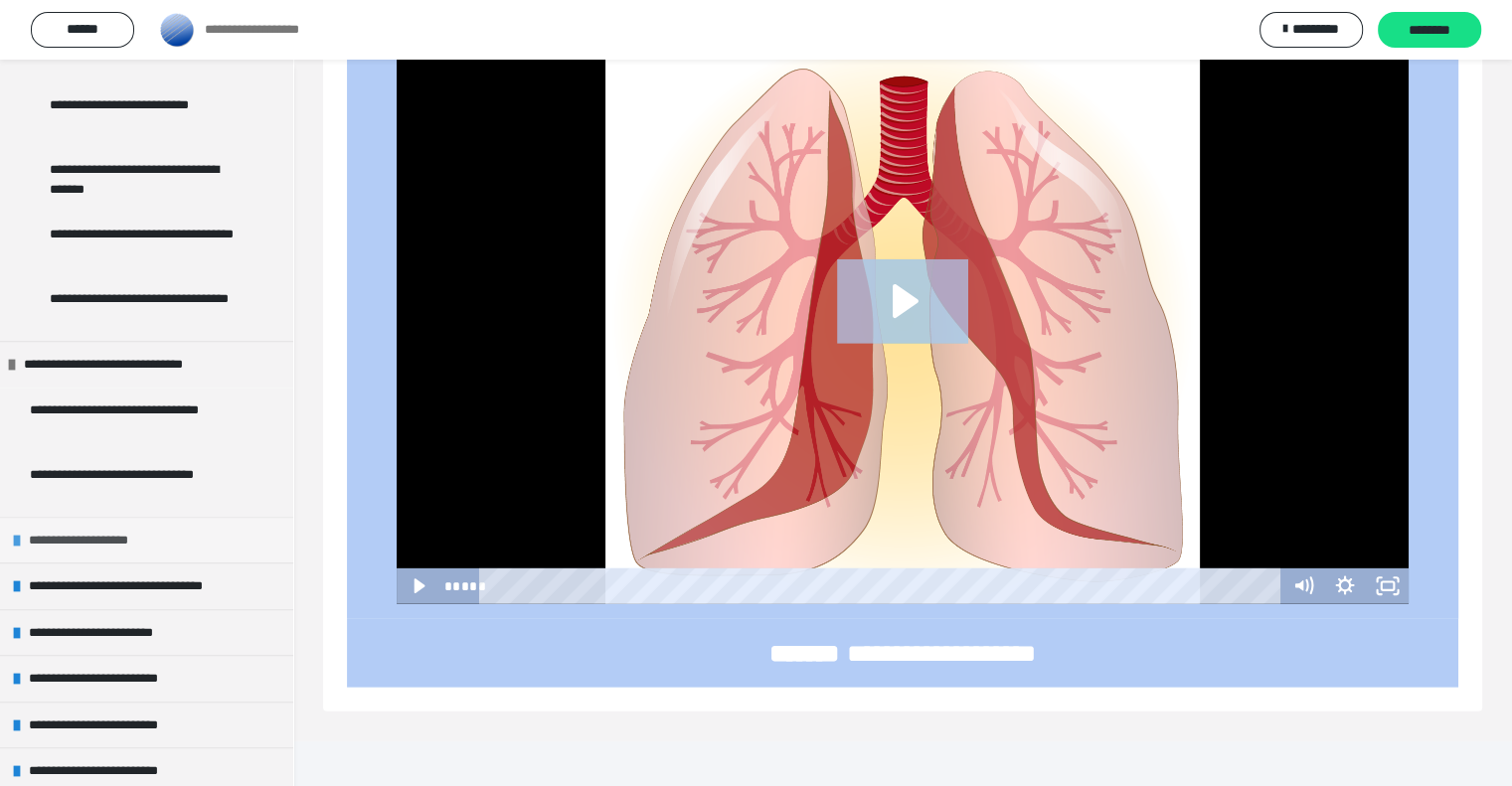 click at bounding box center (17, 541) 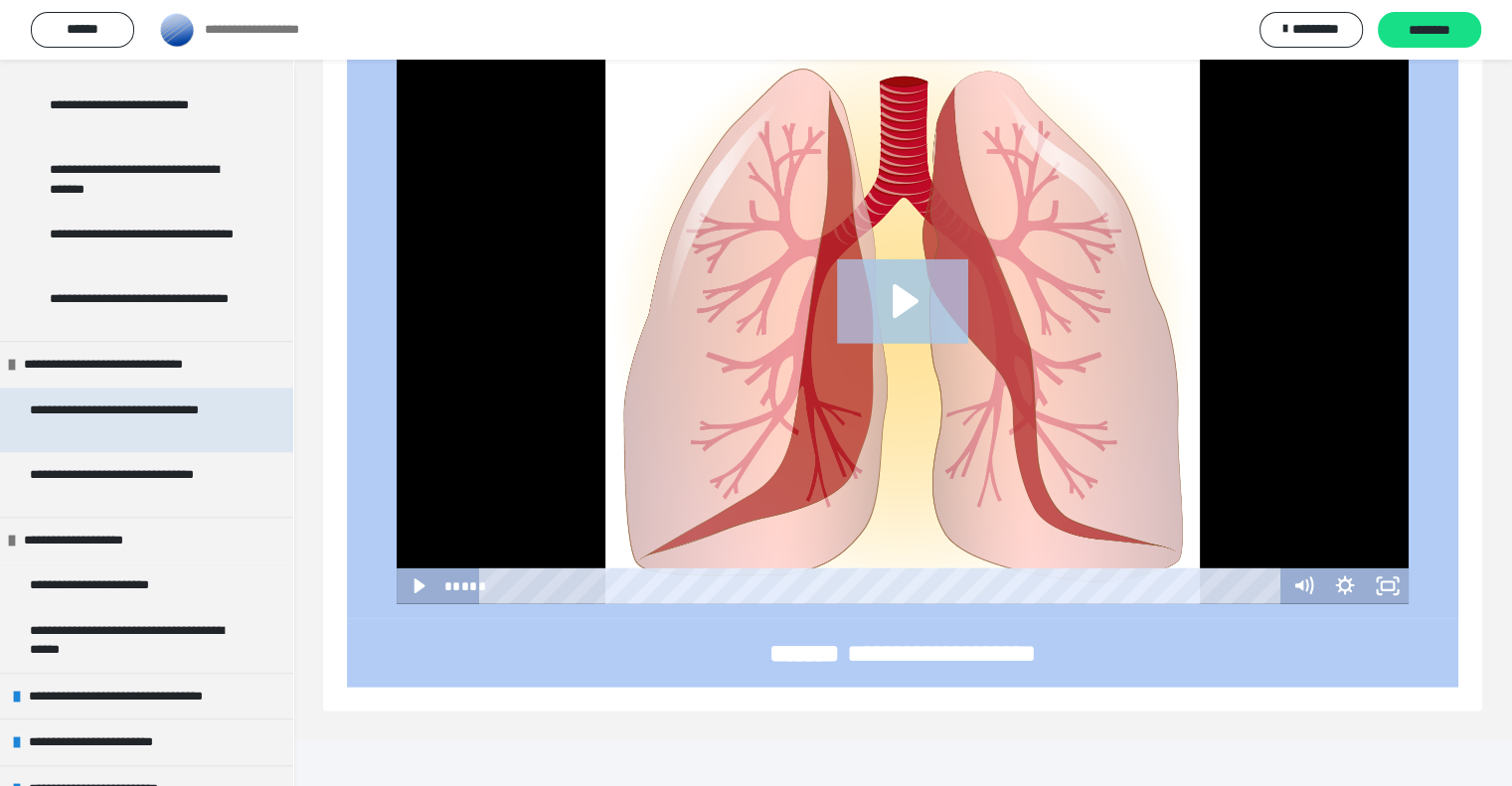 click on "**********" at bounding box center [131, 419] 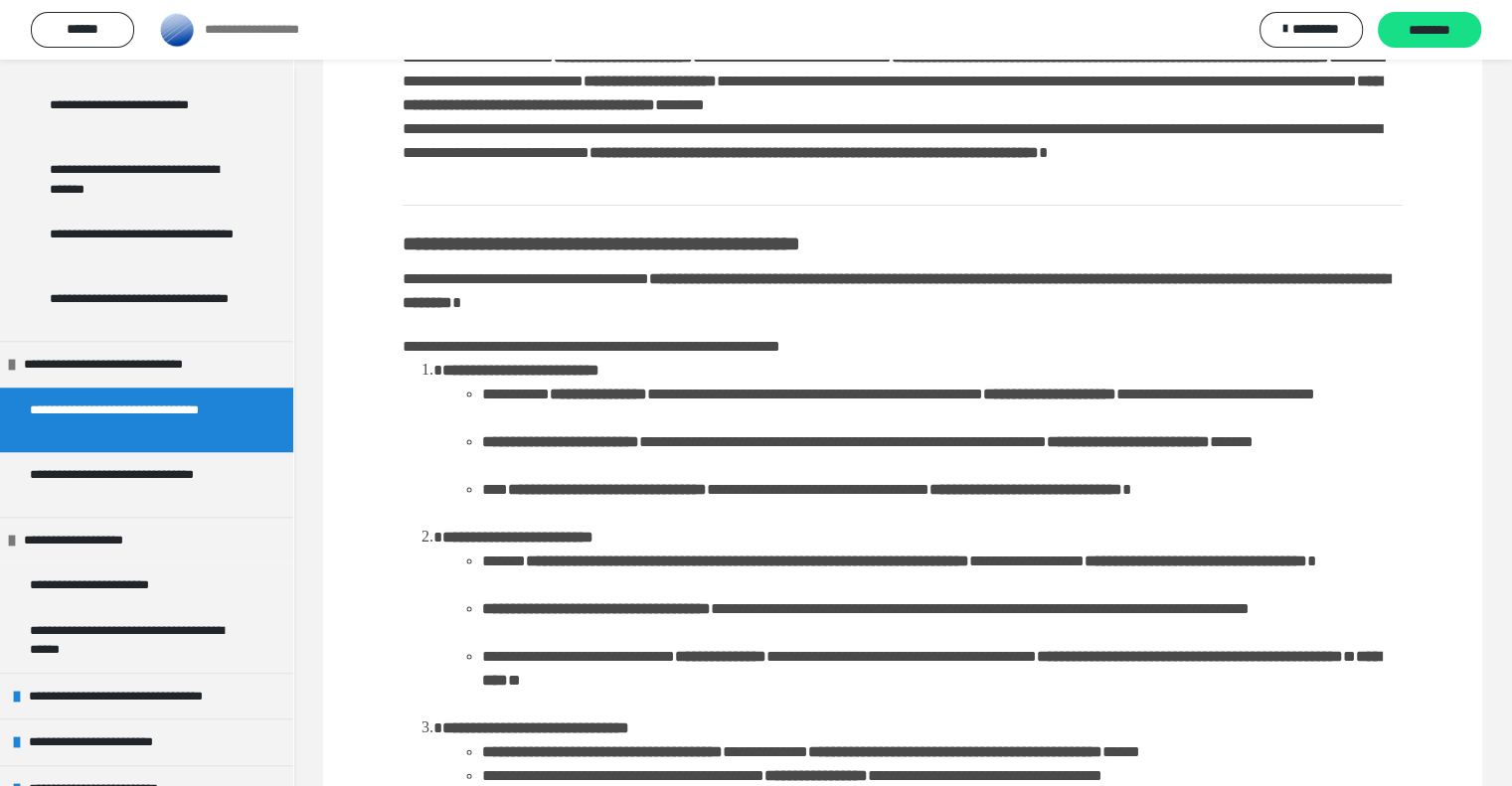 scroll, scrollTop: 96, scrollLeft: 0, axis: vertical 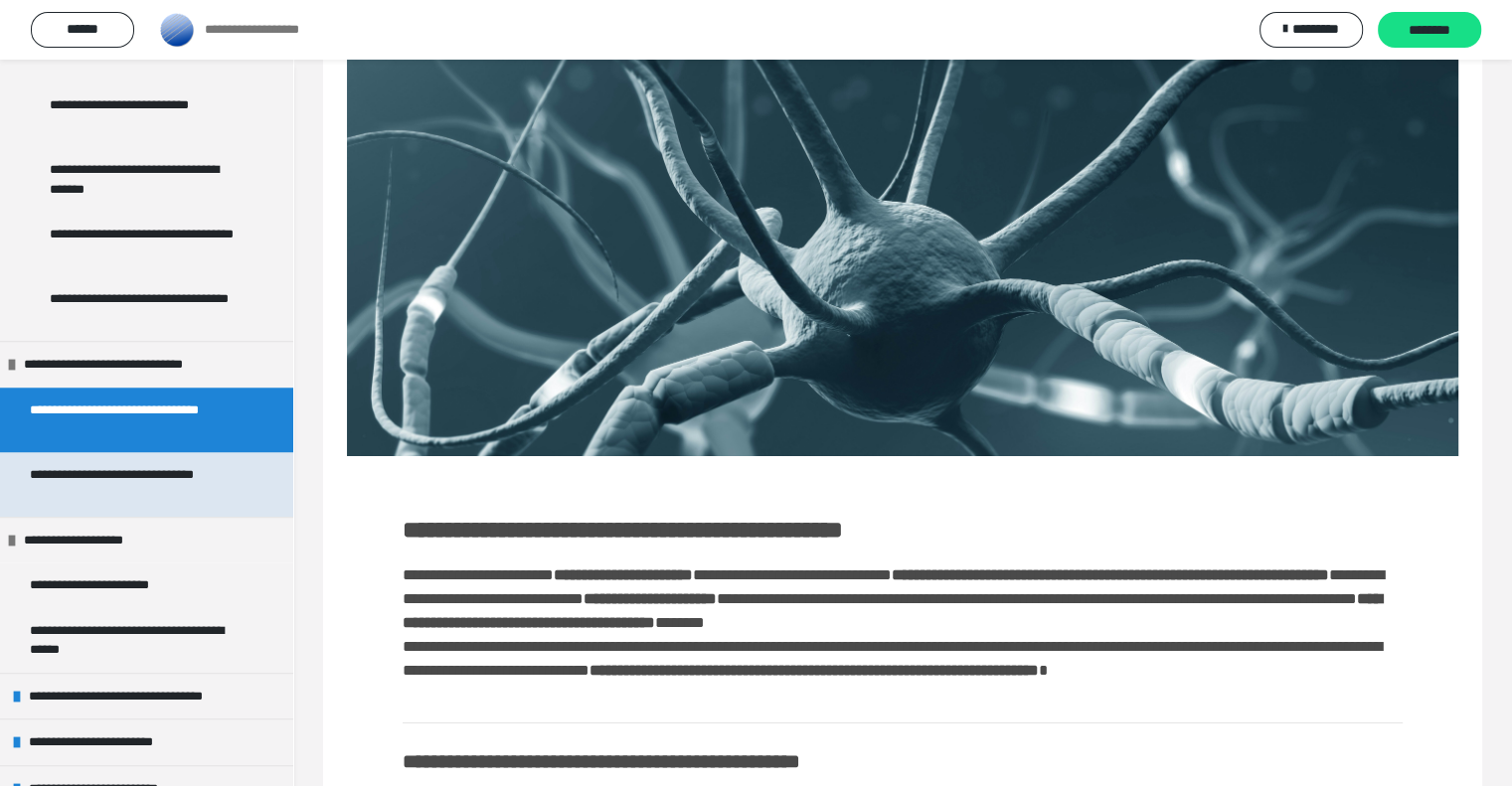 click on "**********" at bounding box center (131, 484) 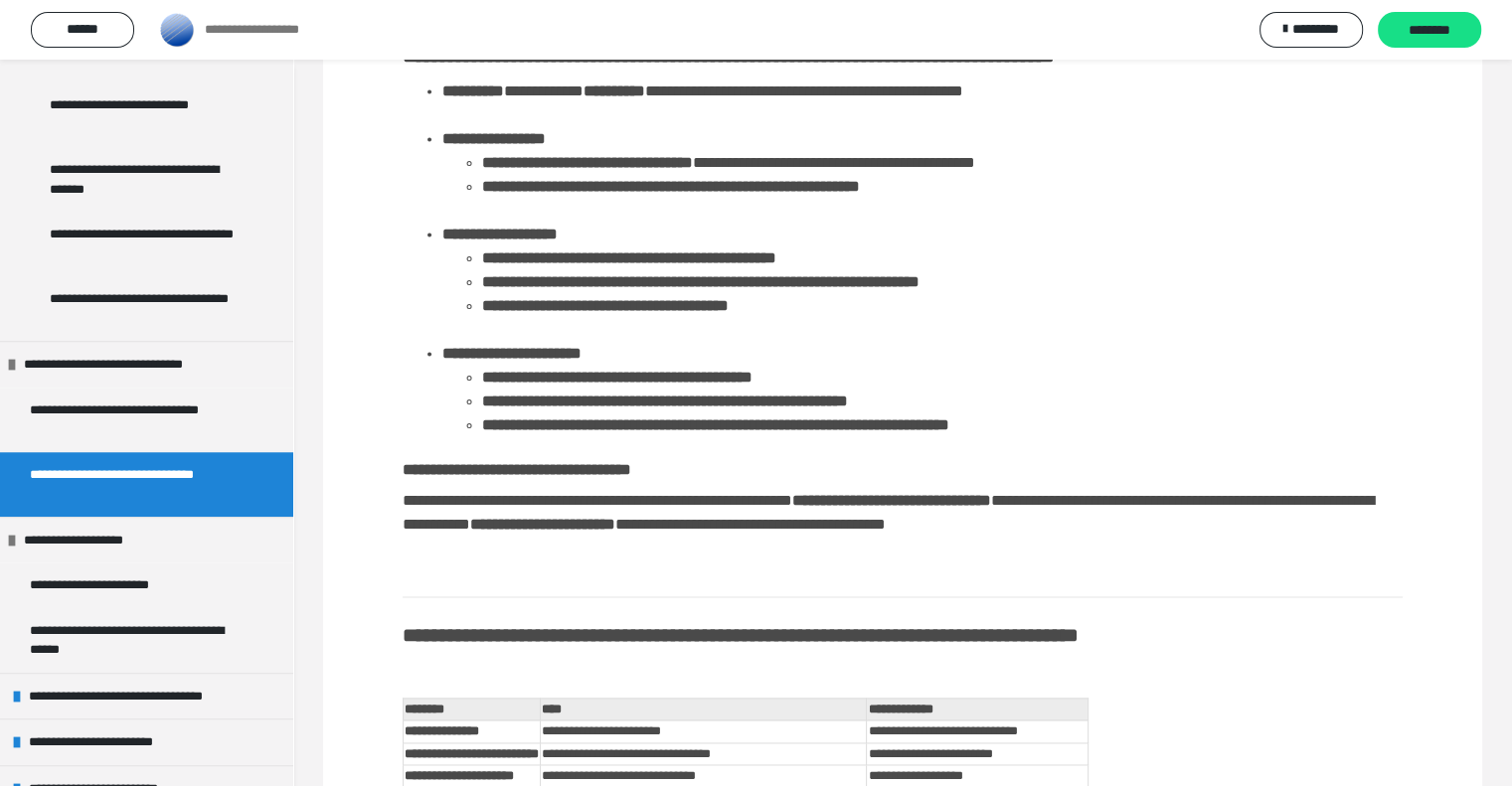 scroll, scrollTop: 3071, scrollLeft: 0, axis: vertical 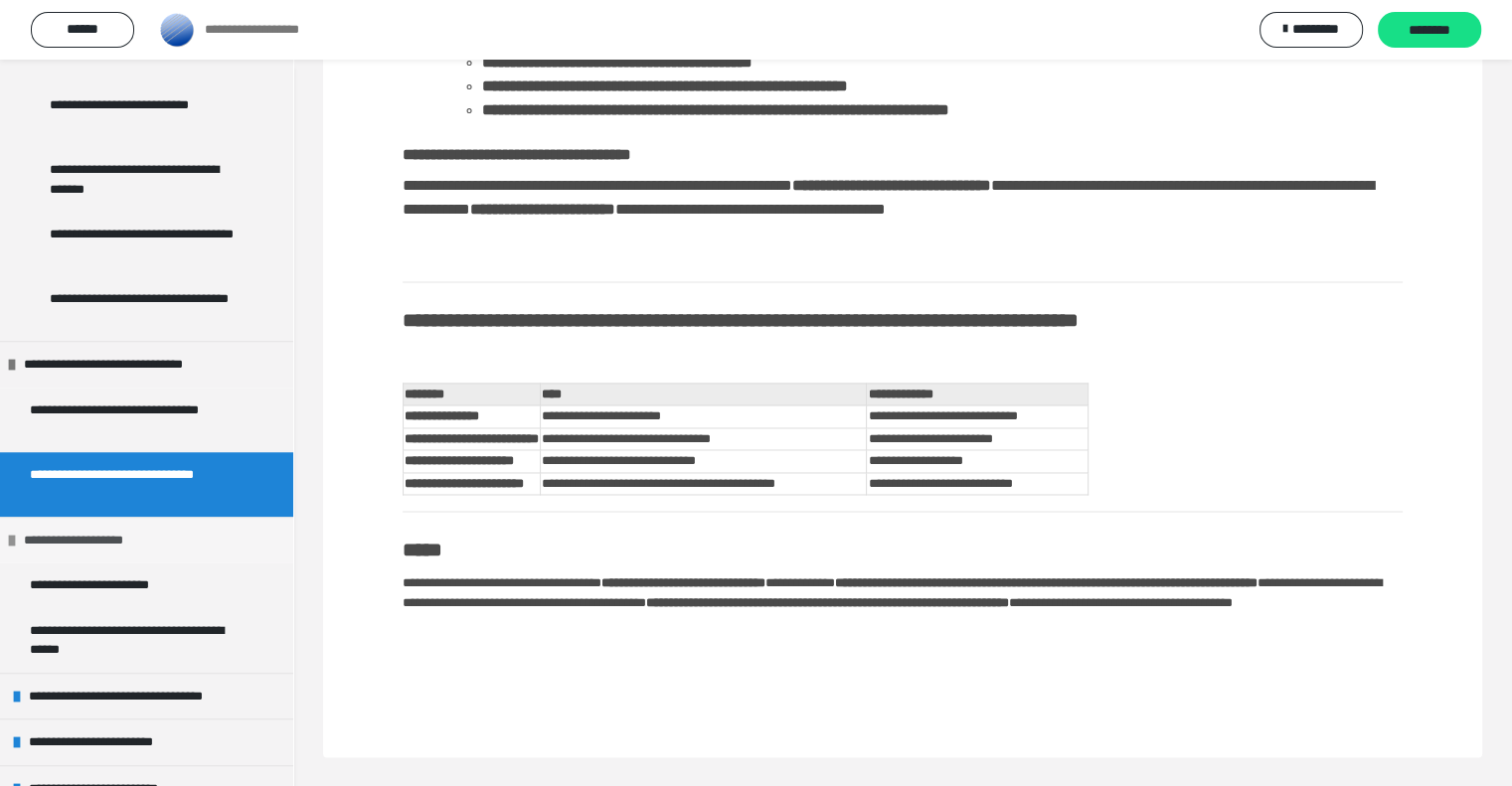 click on "**********" at bounding box center [146, 540] 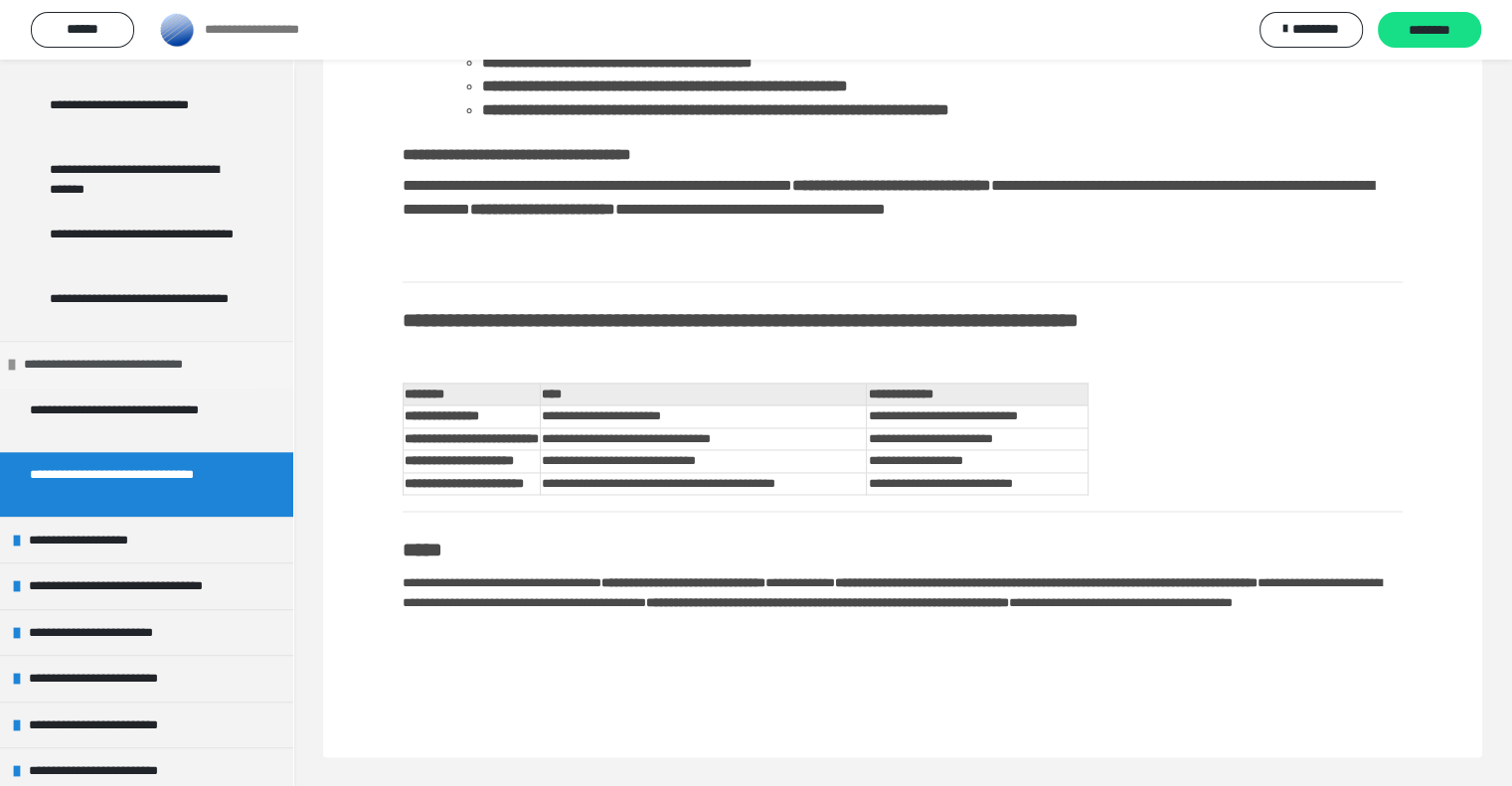 click on "**********" at bounding box center (146, 364) 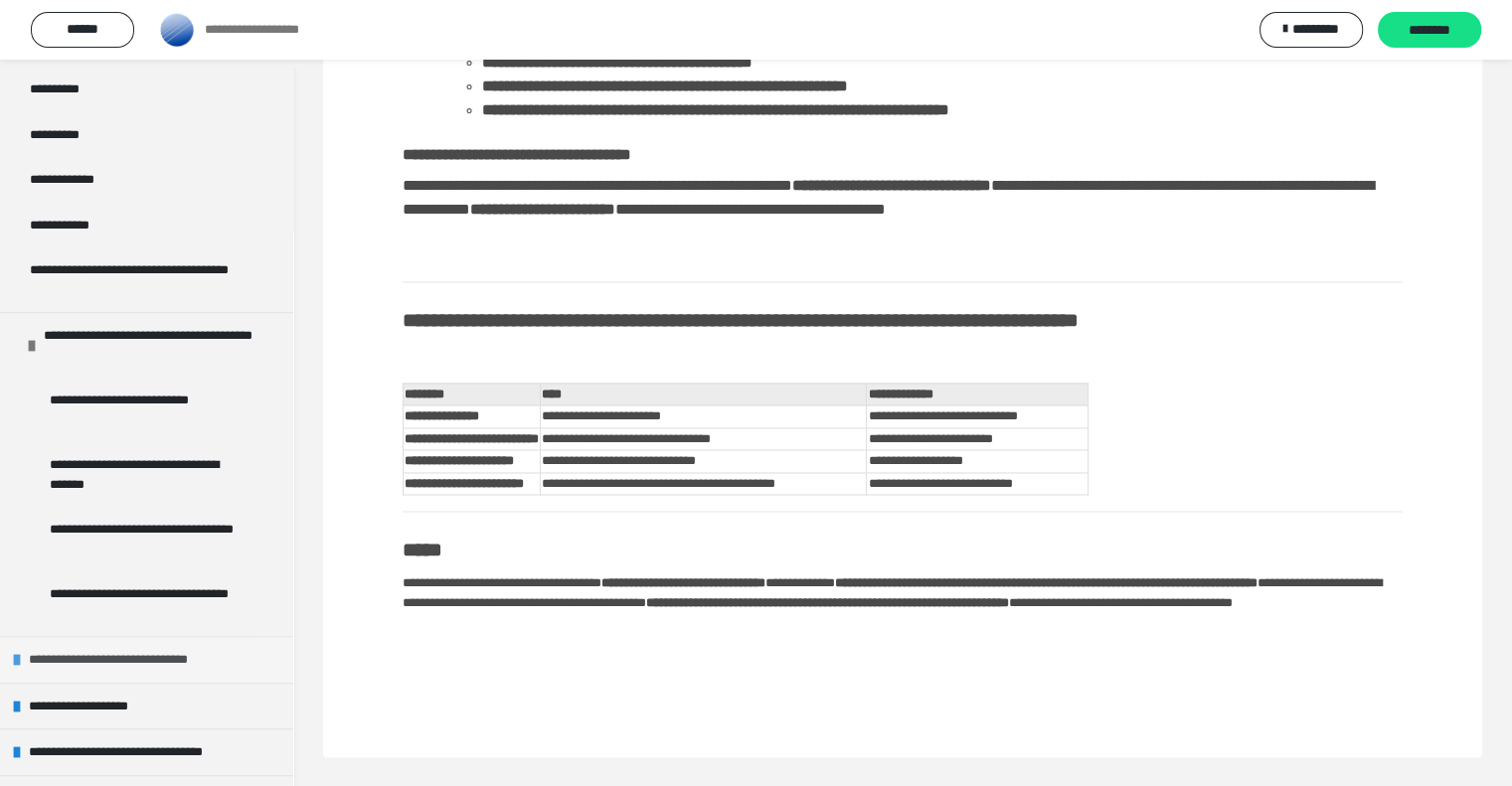 scroll, scrollTop: 1339, scrollLeft: 0, axis: vertical 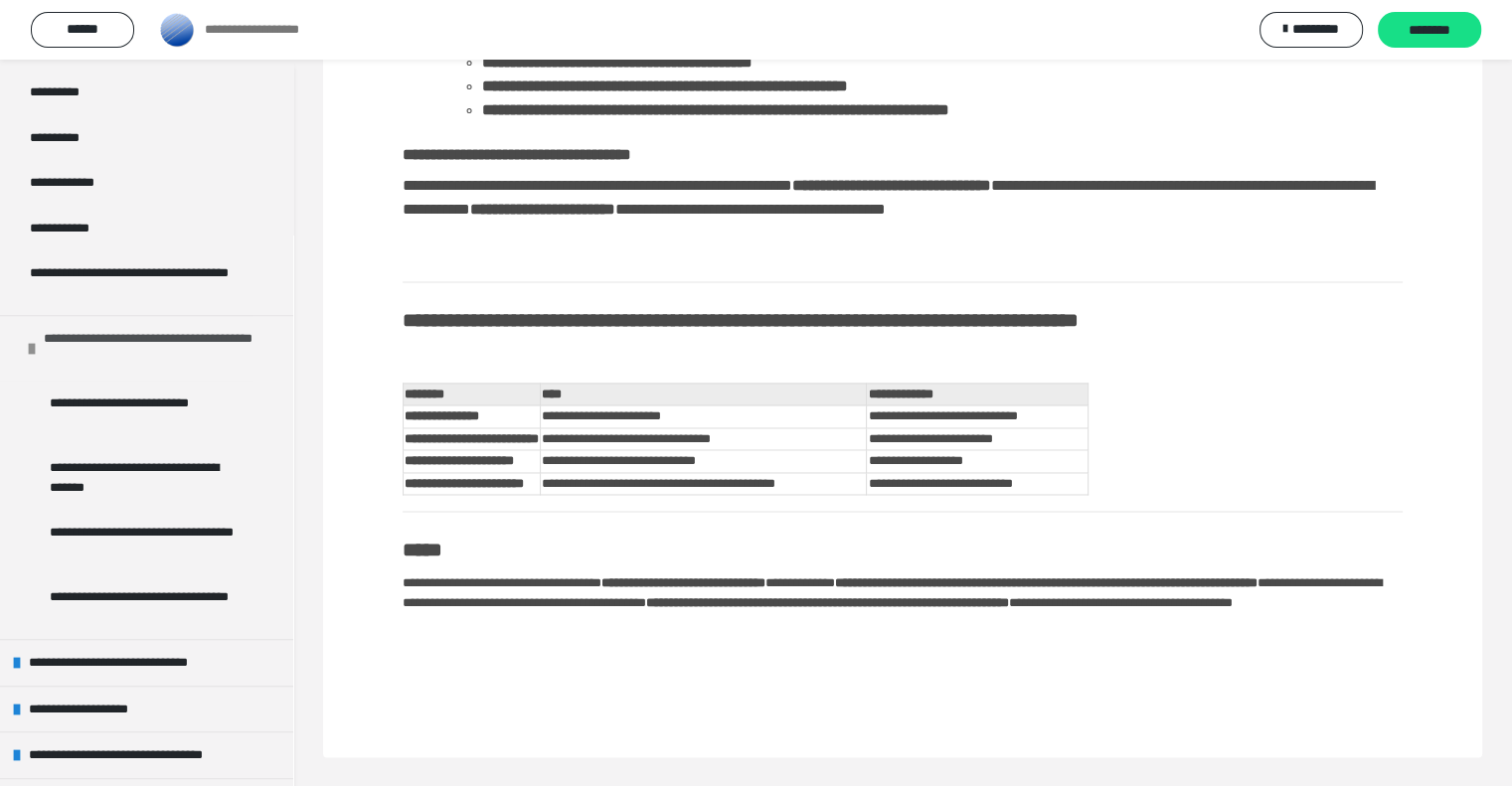 click on "**********" at bounding box center [146, 348] 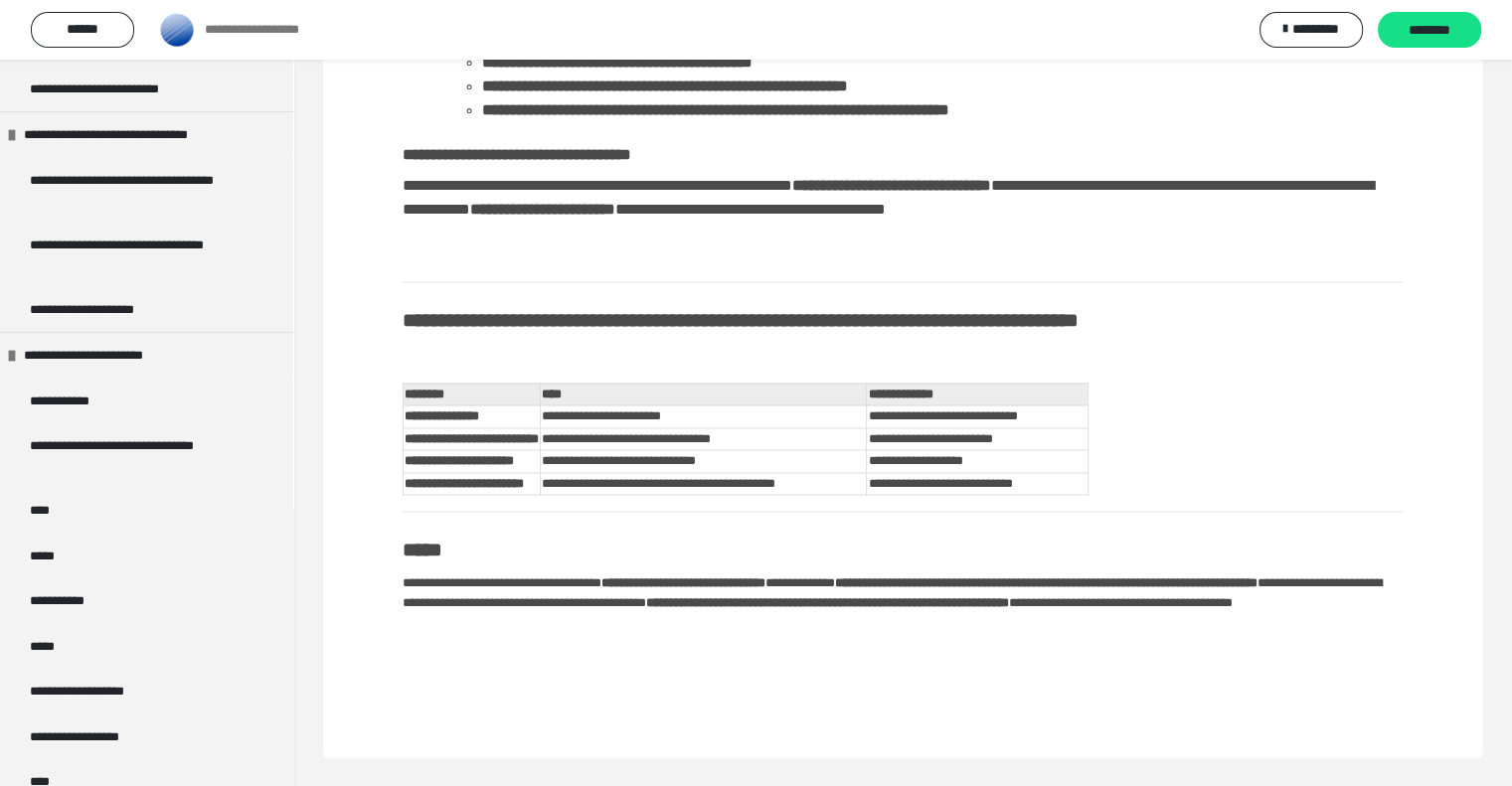 scroll, scrollTop: 558, scrollLeft: 0, axis: vertical 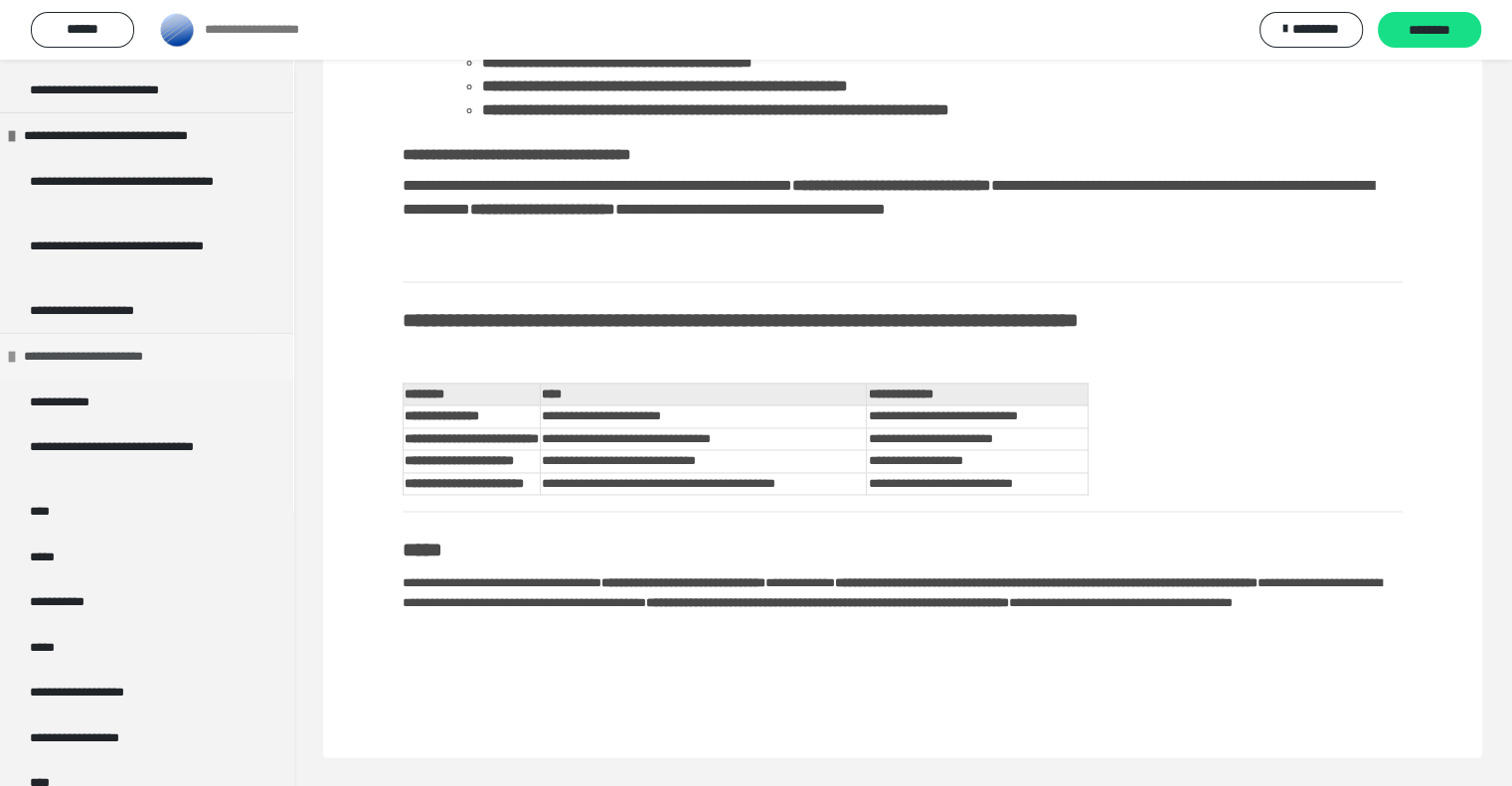 click at bounding box center (12, 357) 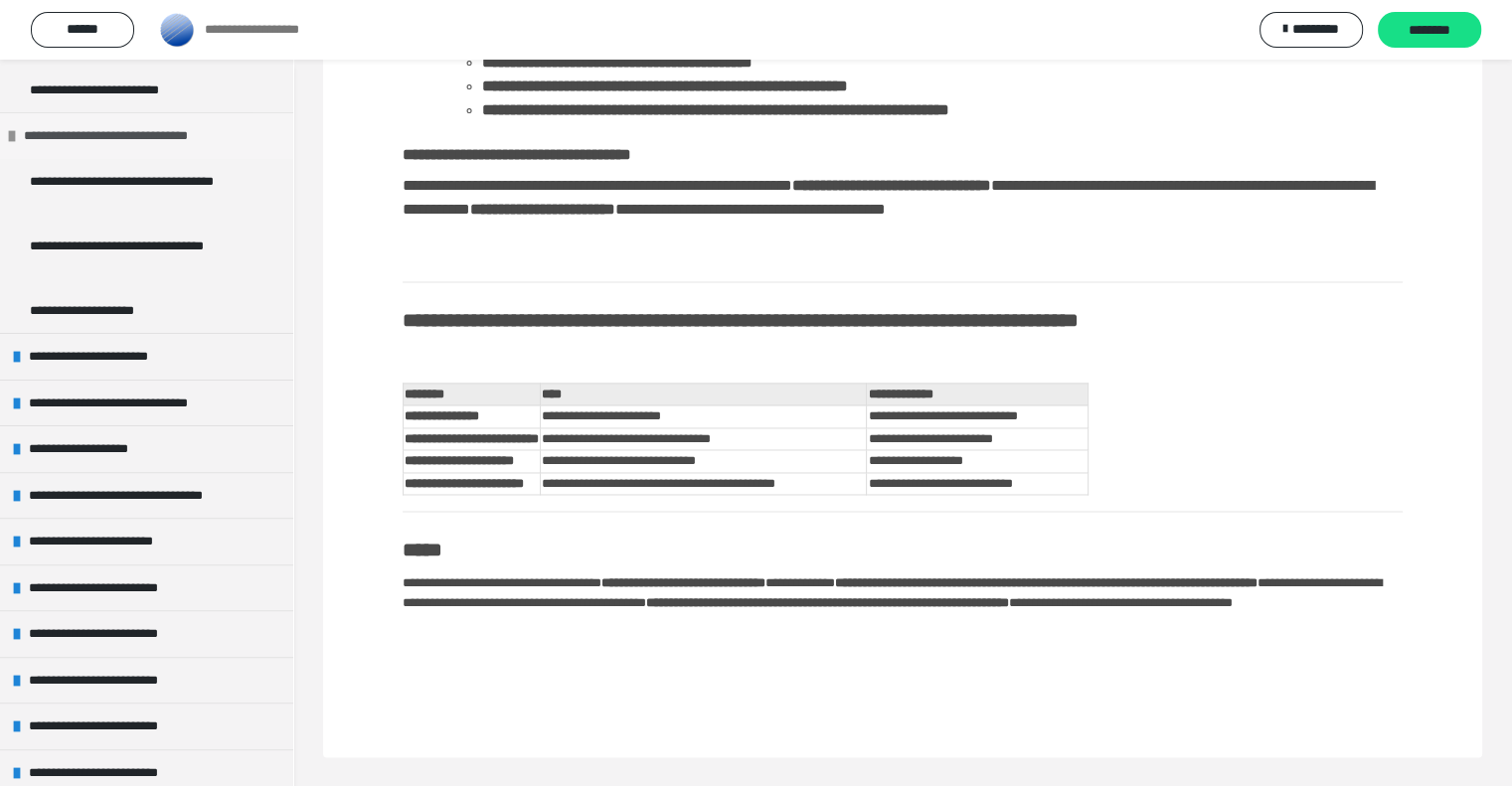 click at bounding box center (12, 136) 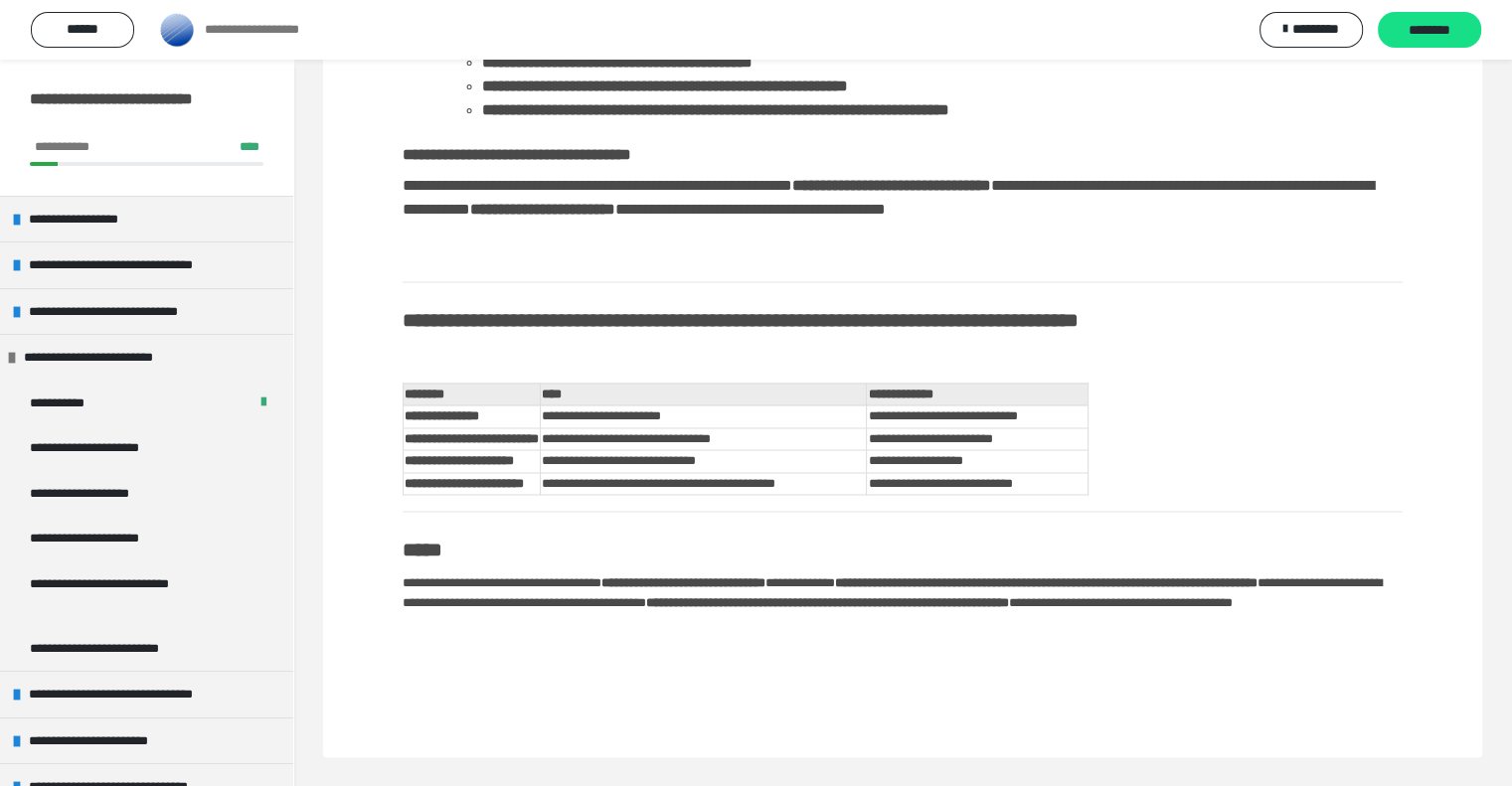scroll, scrollTop: 487, scrollLeft: 0, axis: vertical 